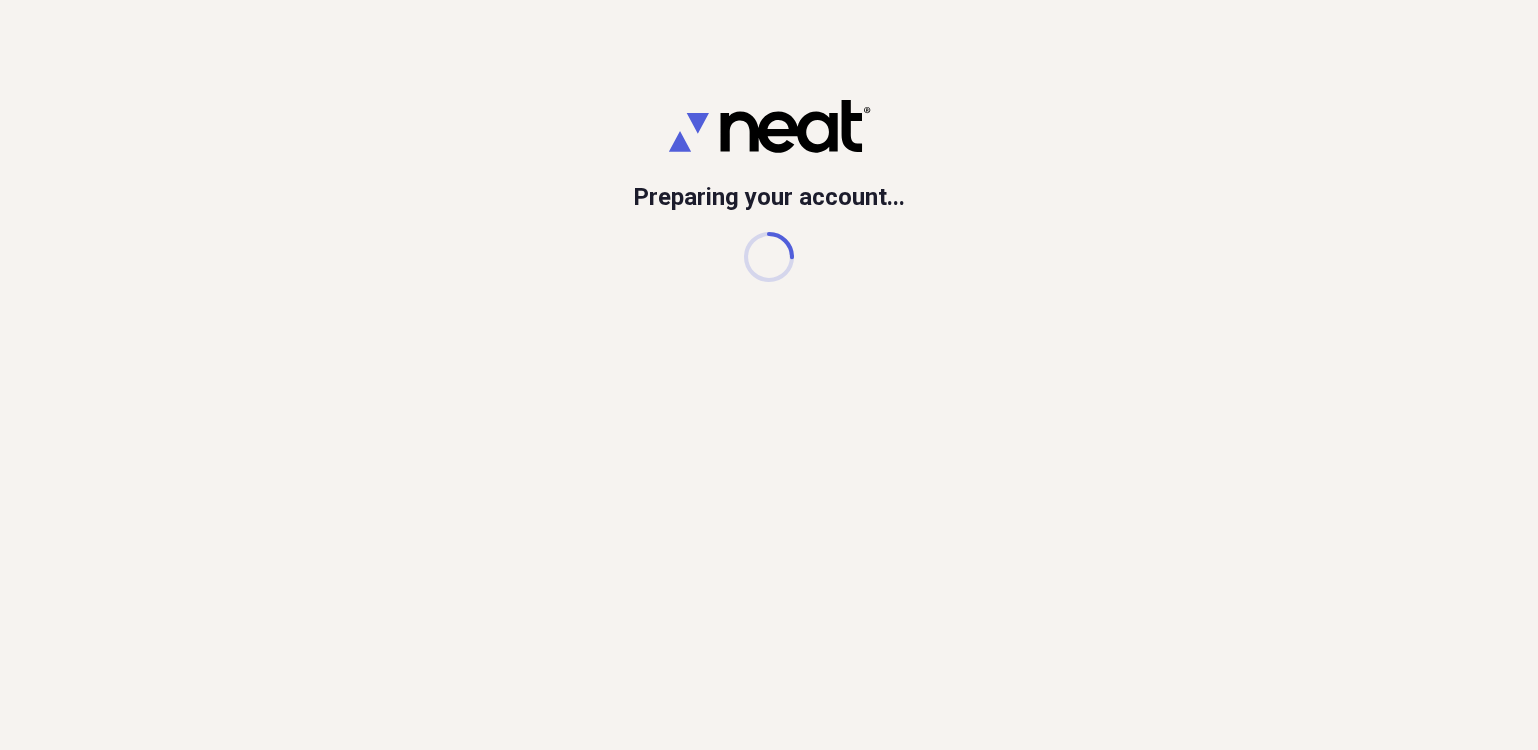 scroll, scrollTop: 0, scrollLeft: 0, axis: both 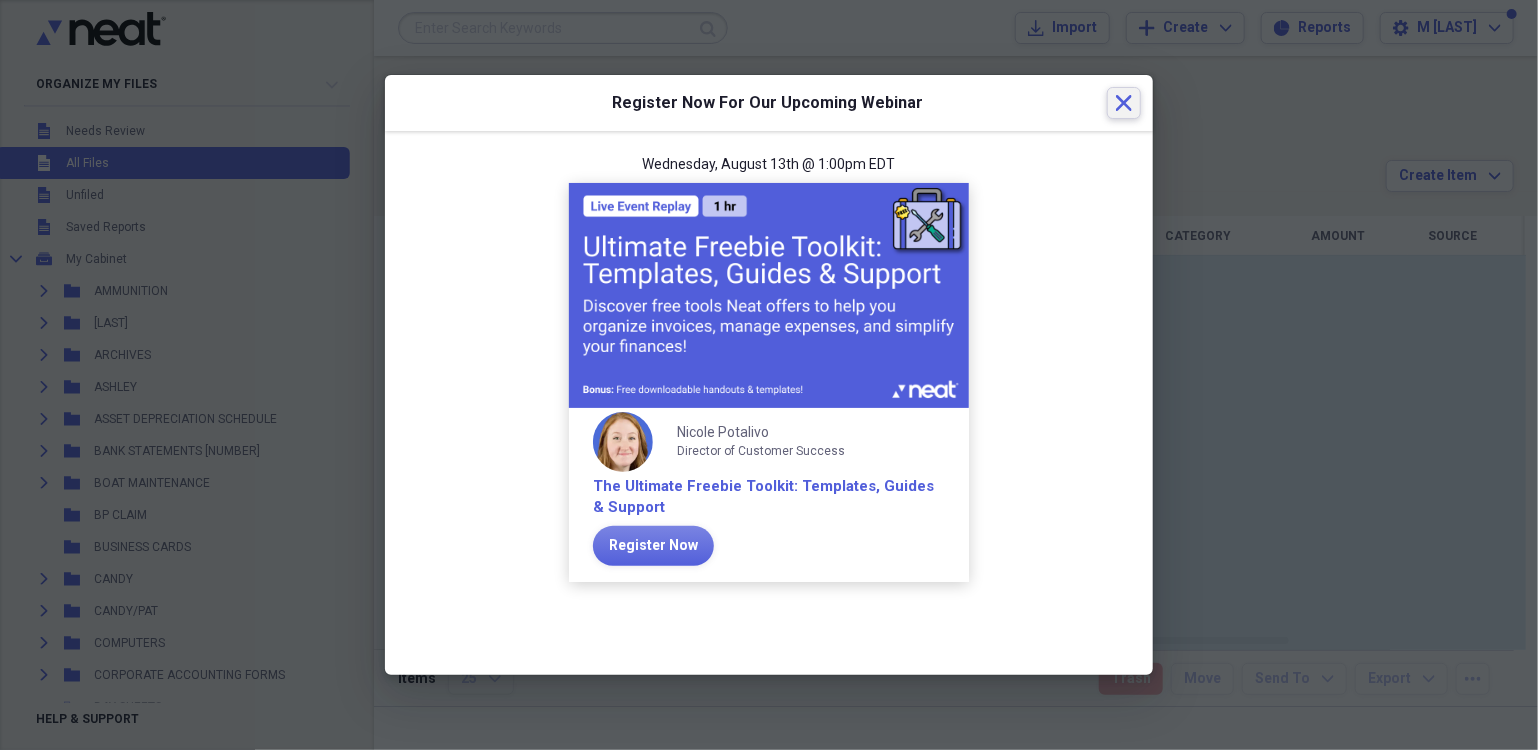 click on "Close" at bounding box center (1124, 103) 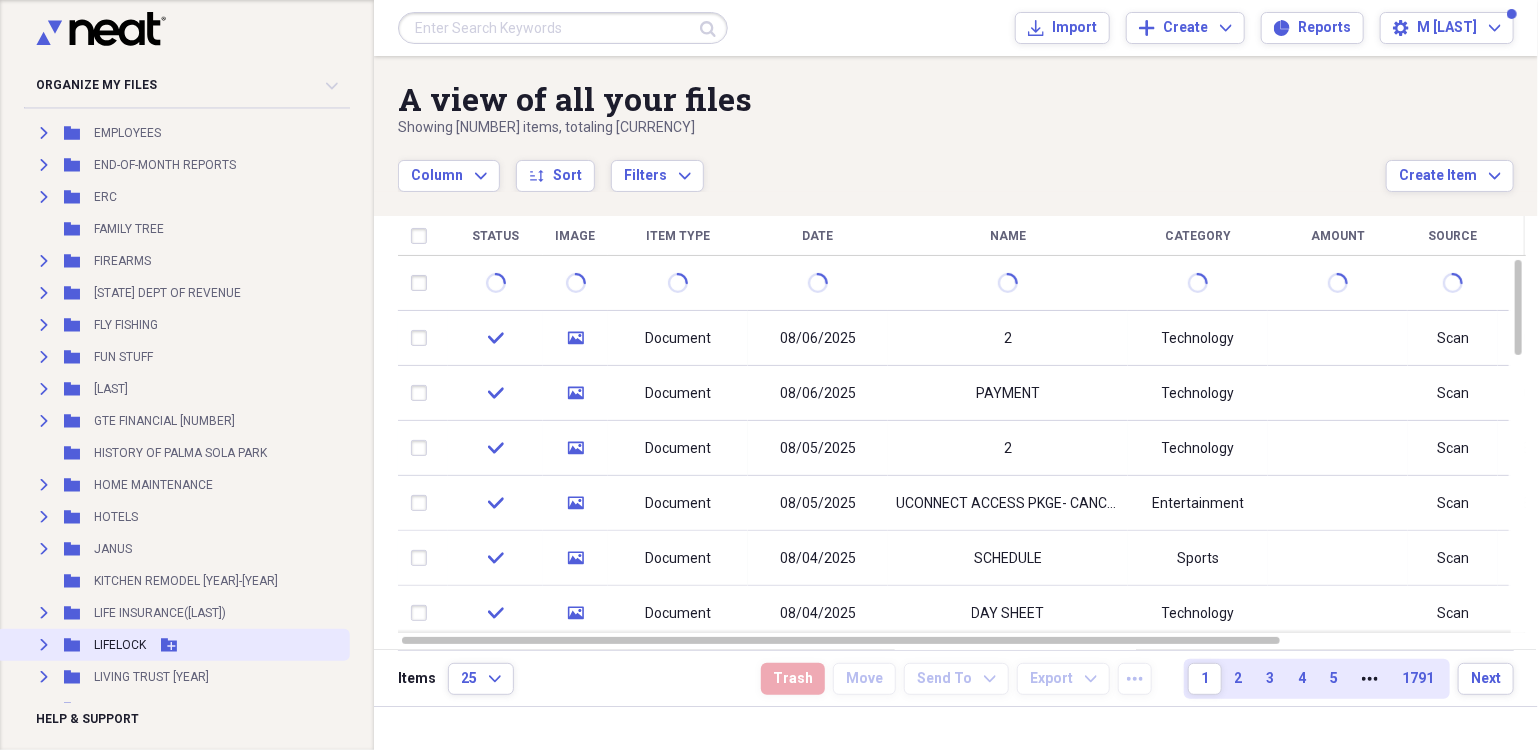 scroll, scrollTop: 2000, scrollLeft: 0, axis: vertical 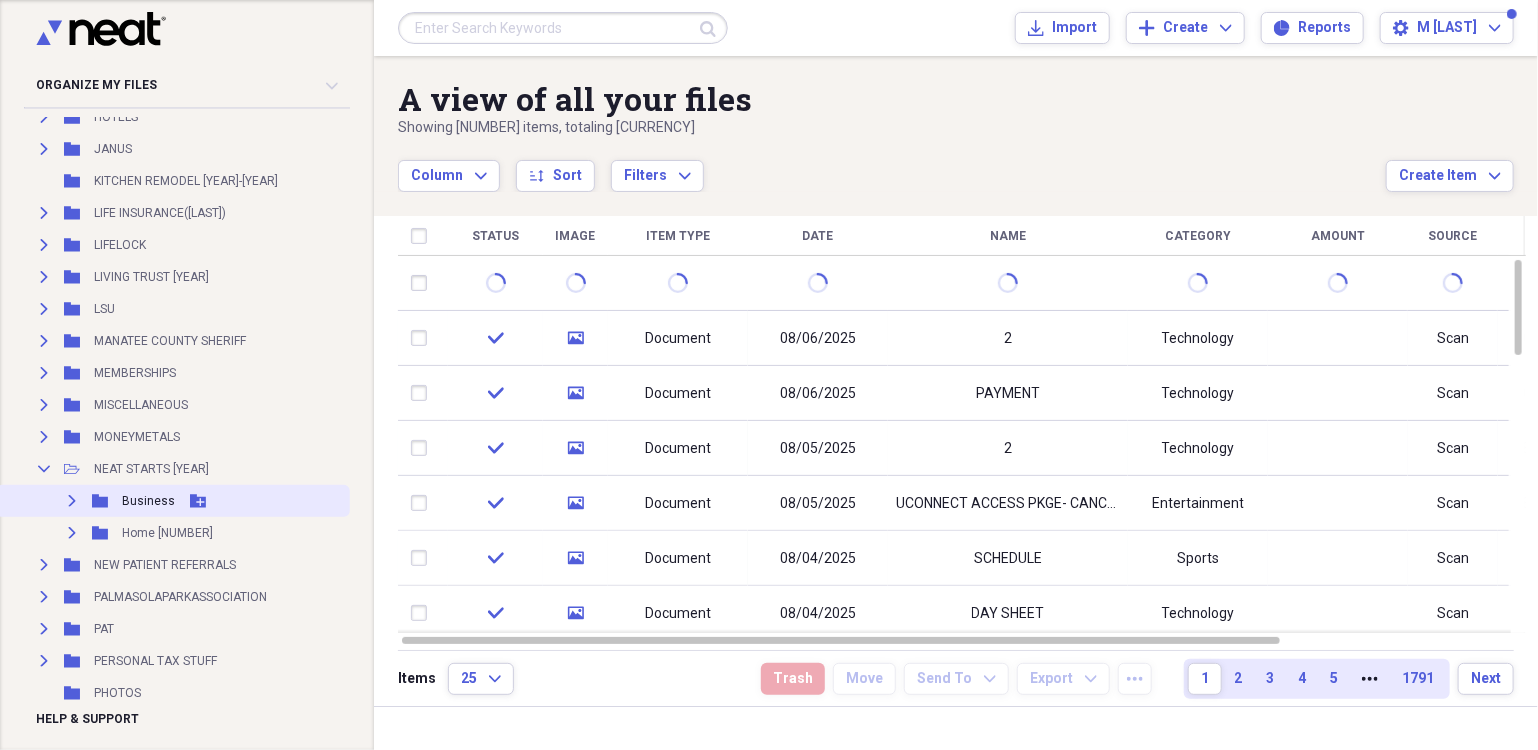 click on "Expand" at bounding box center (72, 501) 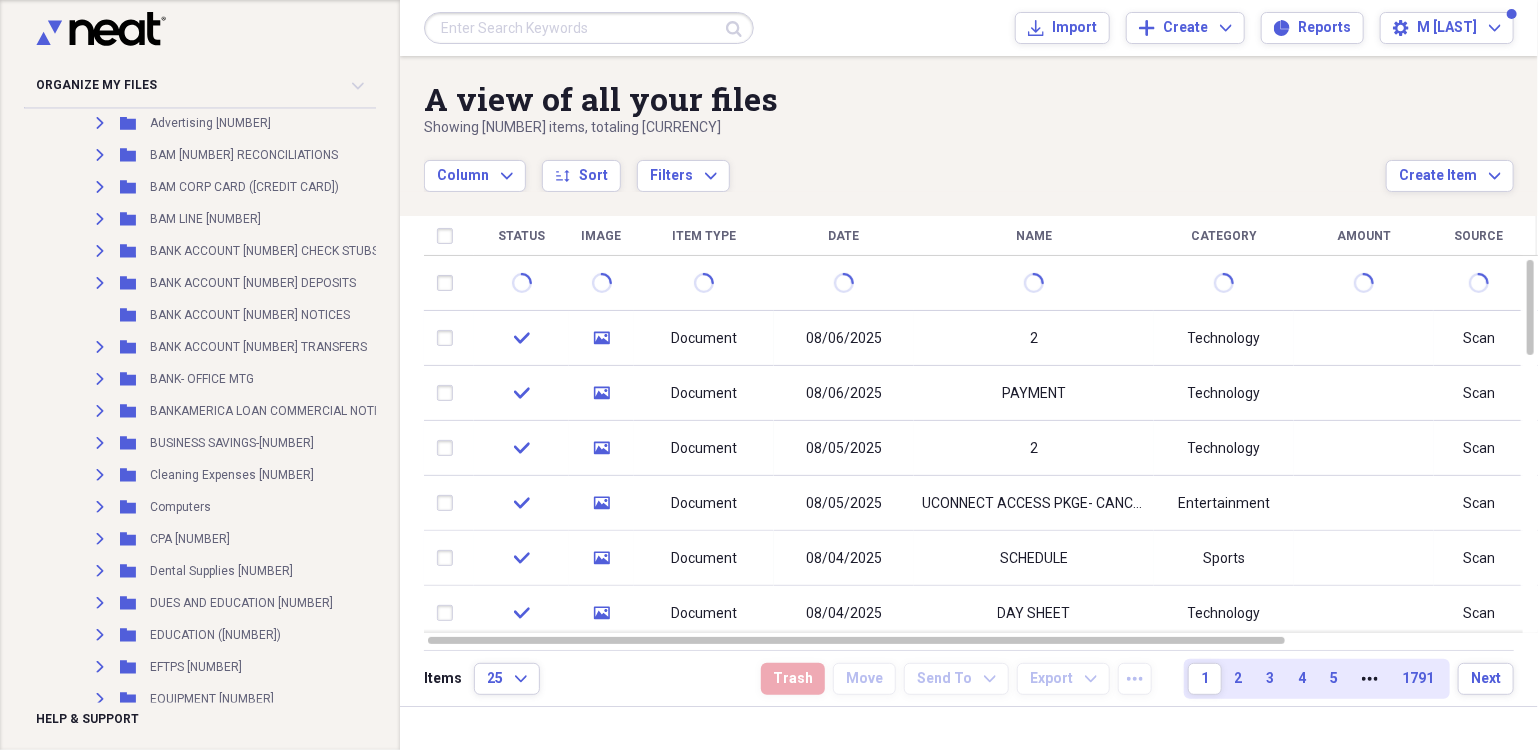 scroll, scrollTop: 2400, scrollLeft: 0, axis: vertical 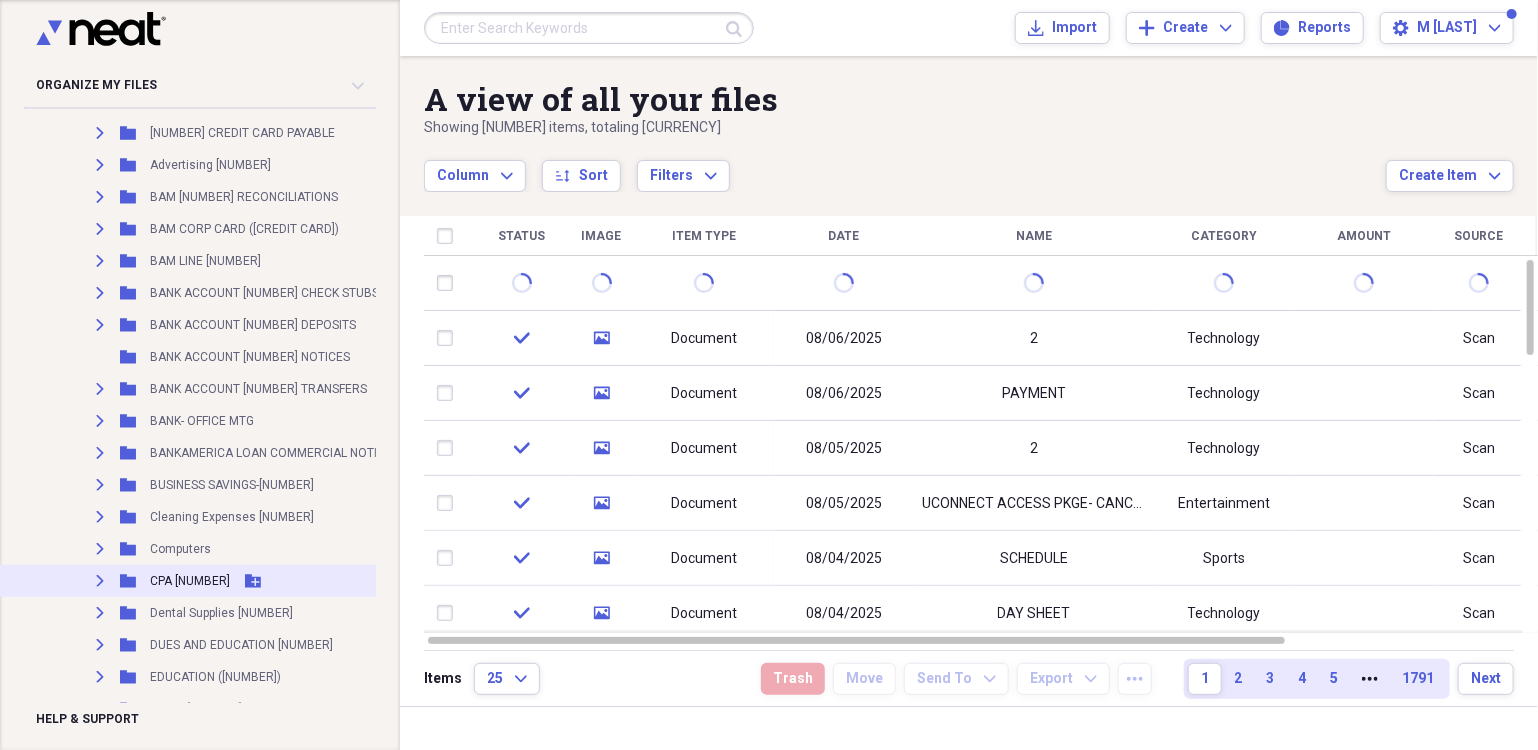 click on "Expand" 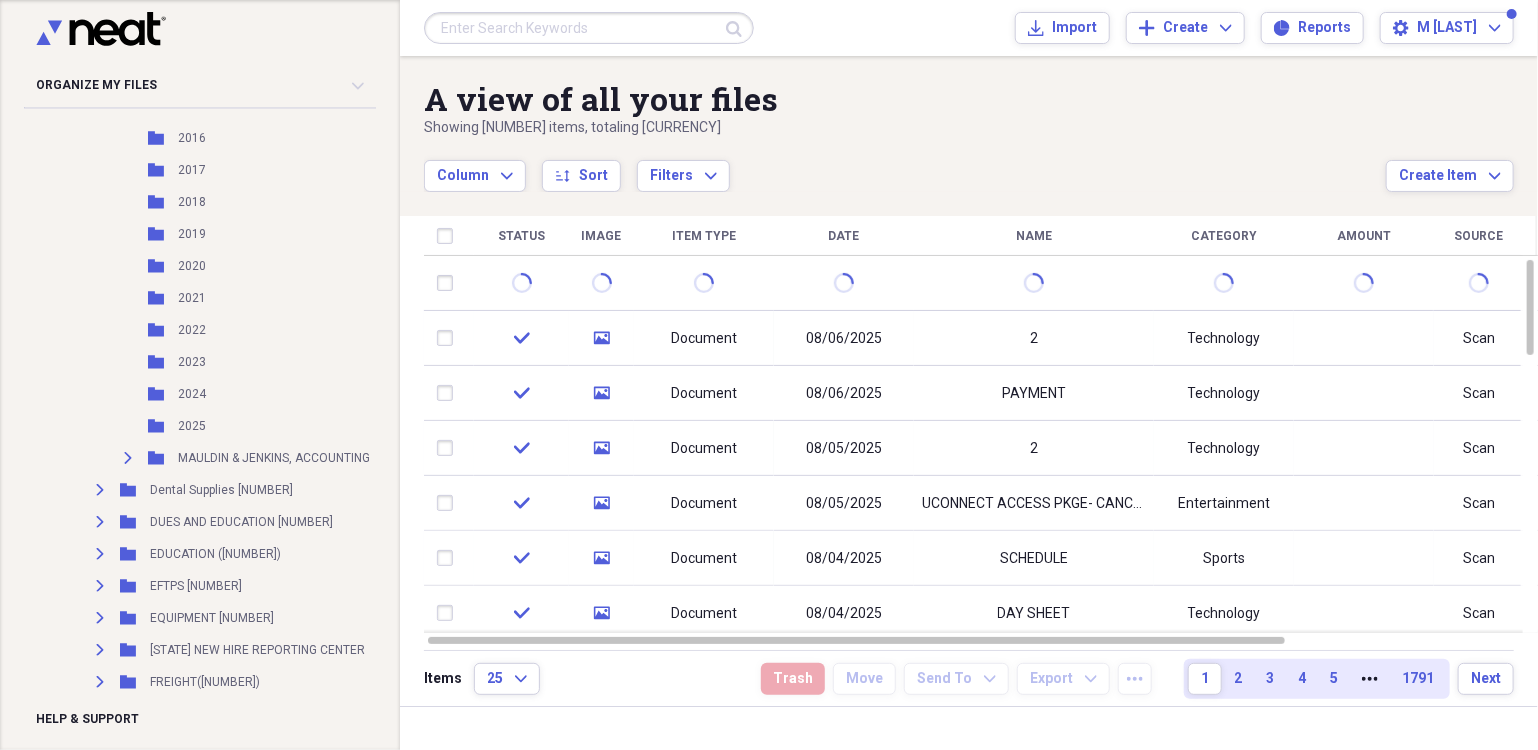 scroll, scrollTop: 3100, scrollLeft: 0, axis: vertical 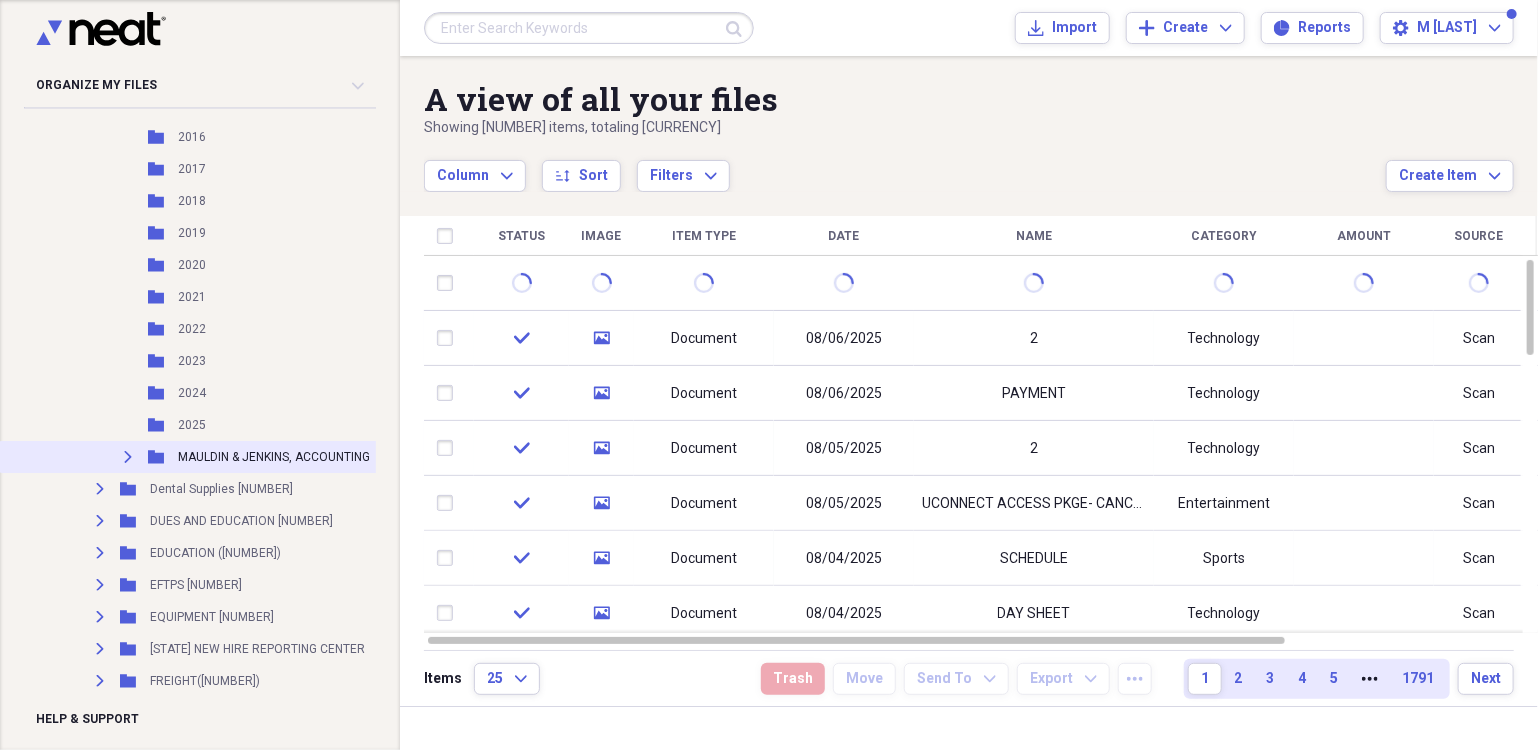 click on "Expand" 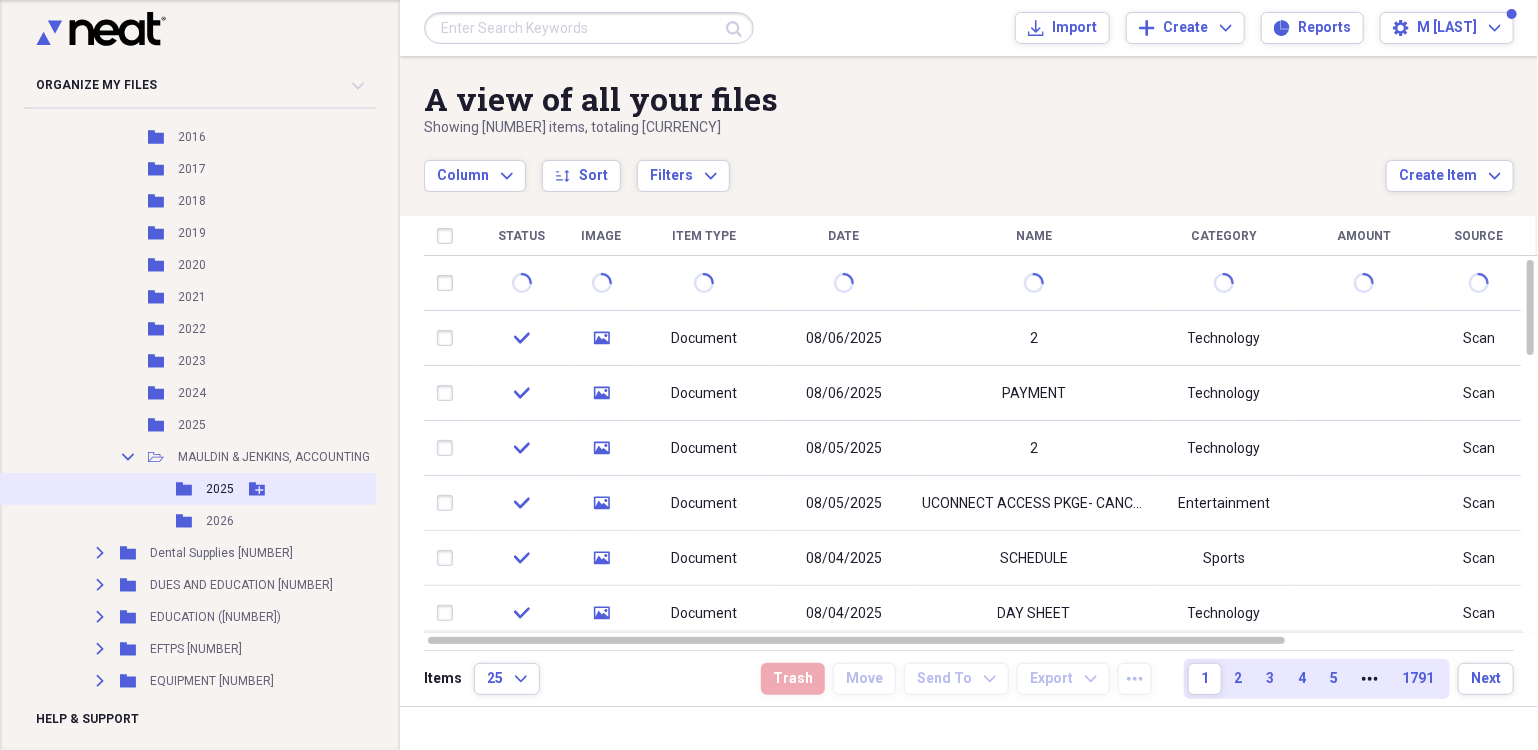 click on "2025" at bounding box center (220, 489) 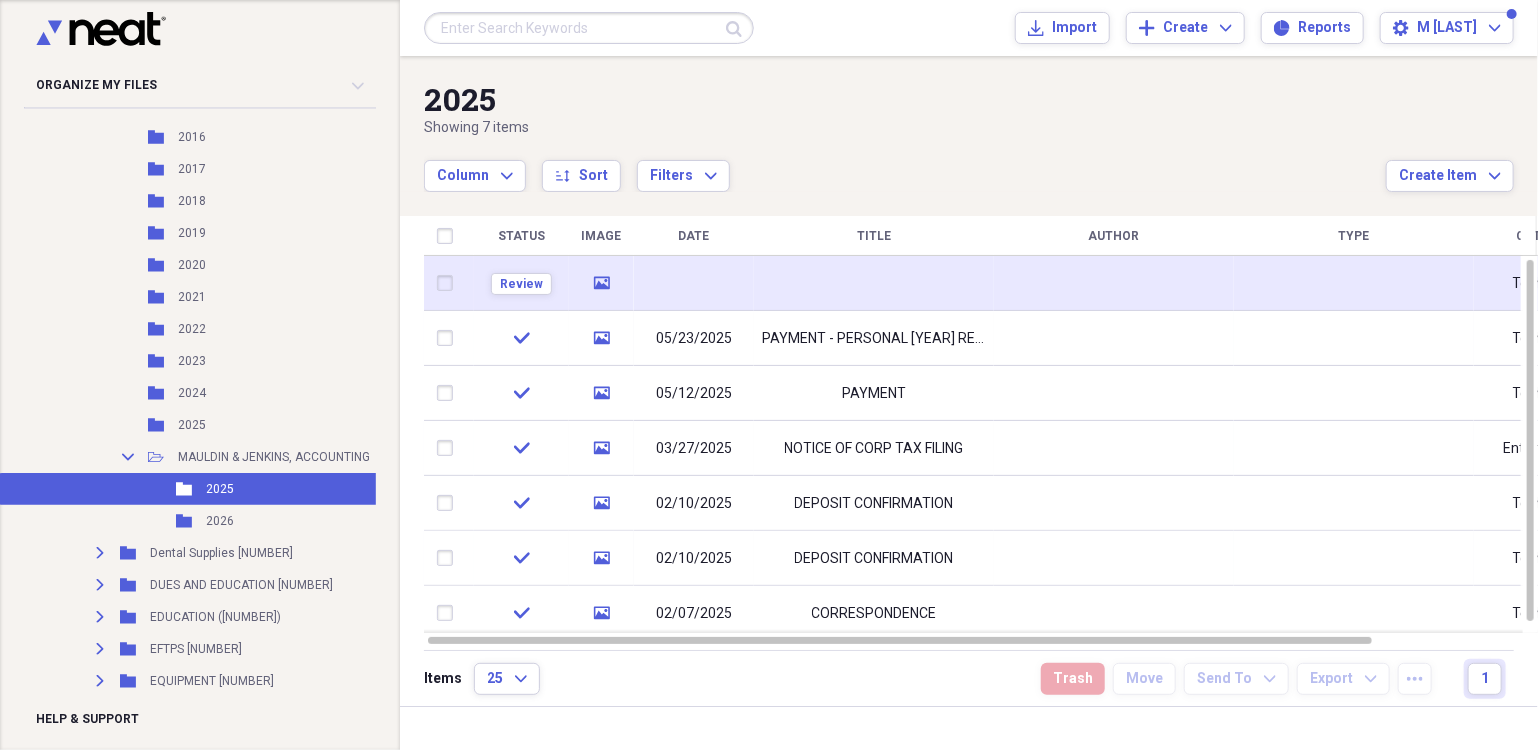 click at bounding box center [874, 283] 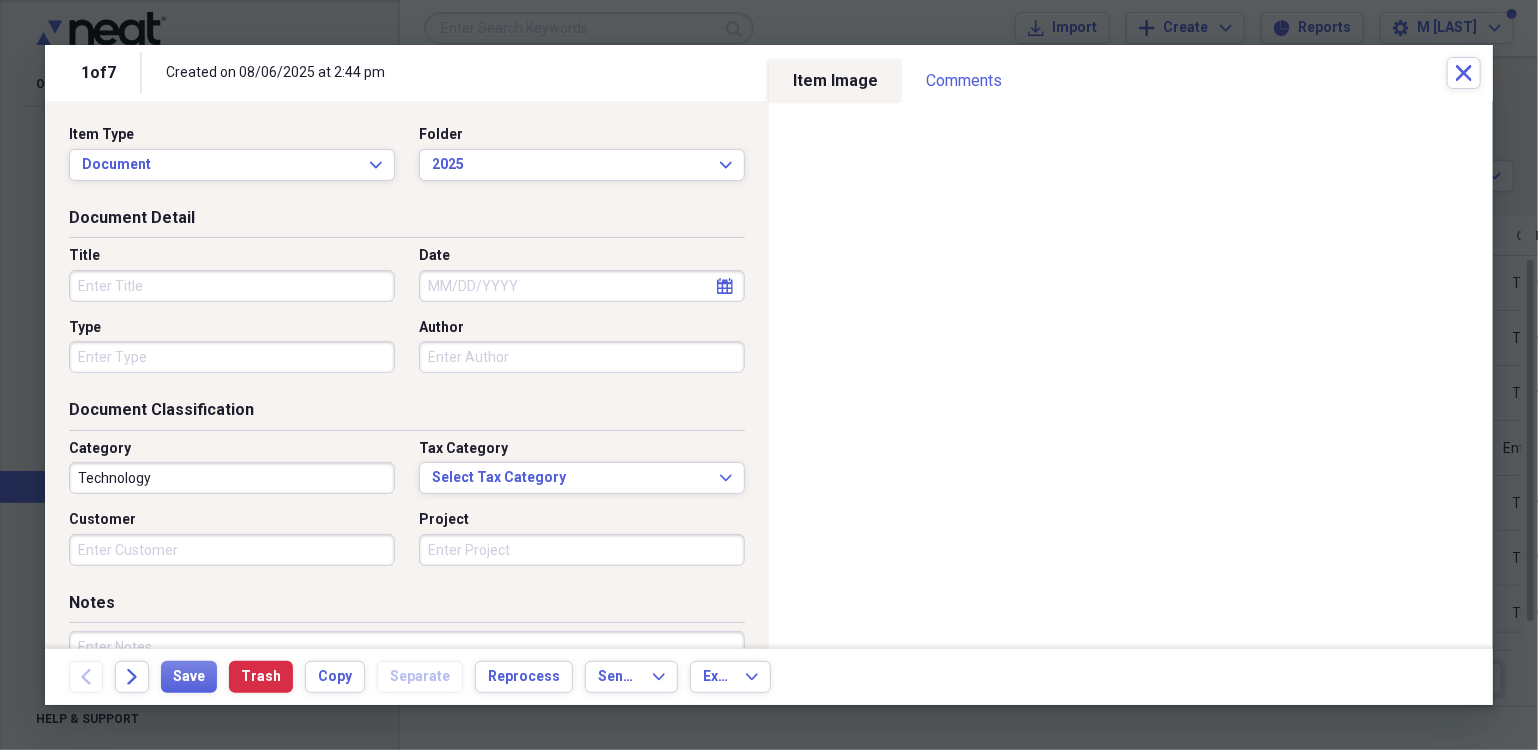 click on "Title" at bounding box center [232, 286] 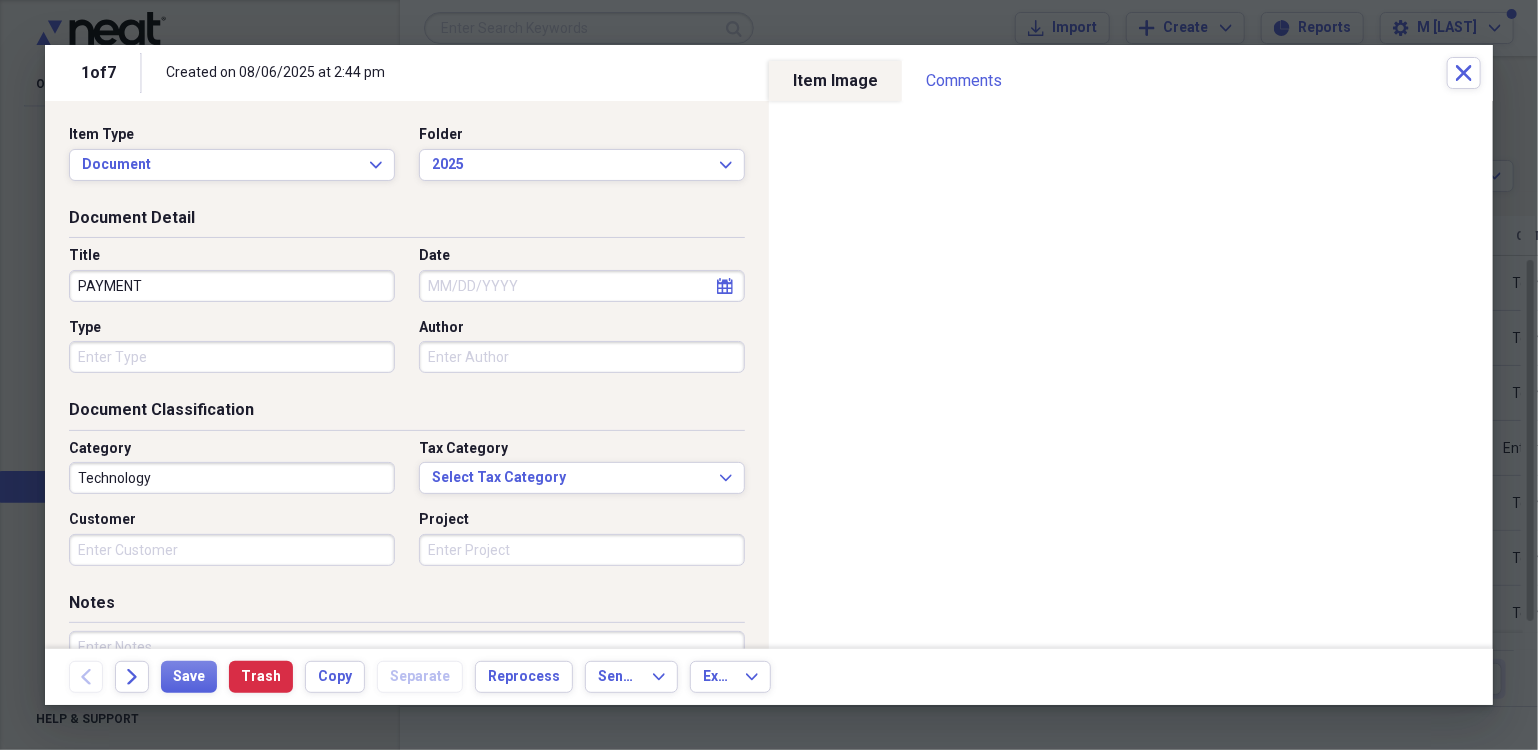 type on "PAYMENT" 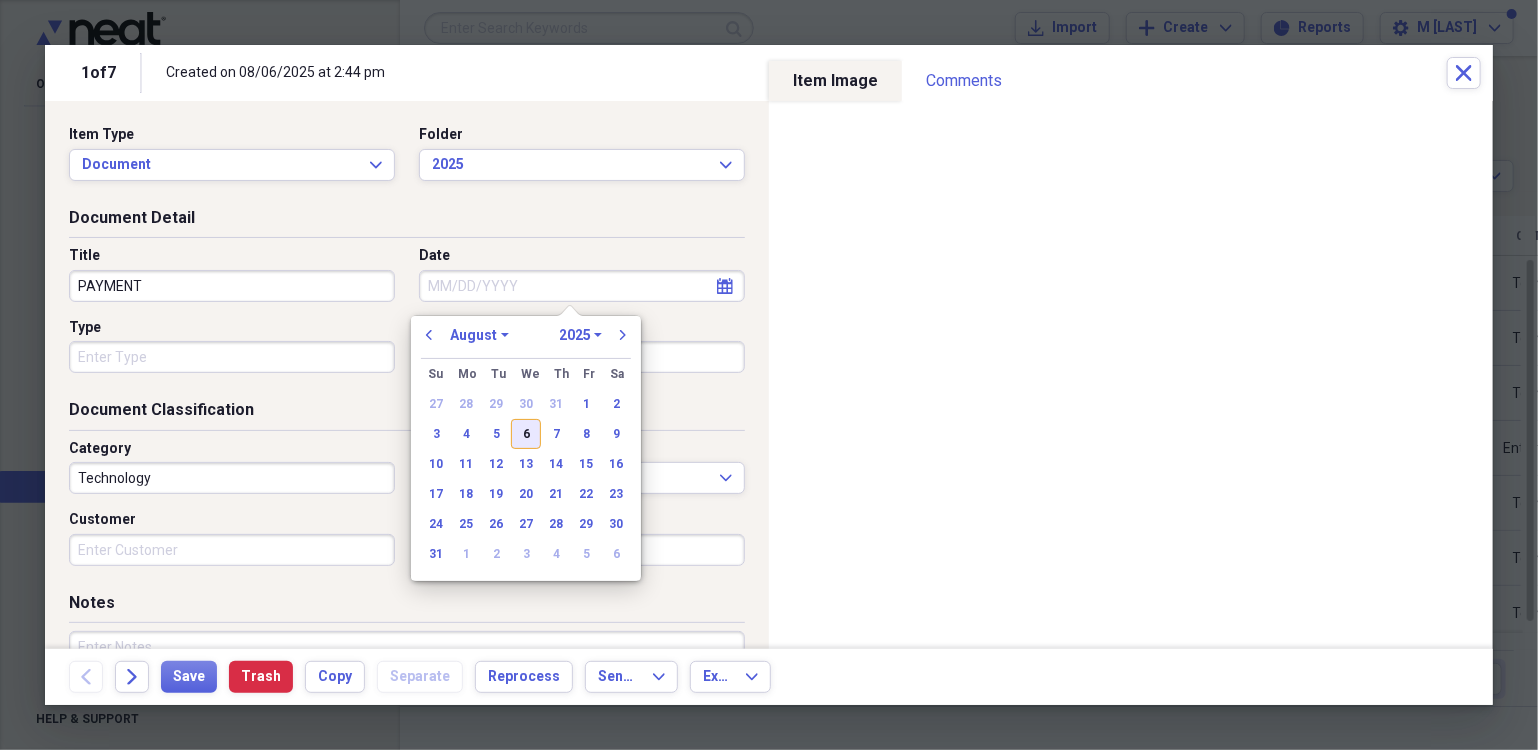 click on "6" at bounding box center [526, 434] 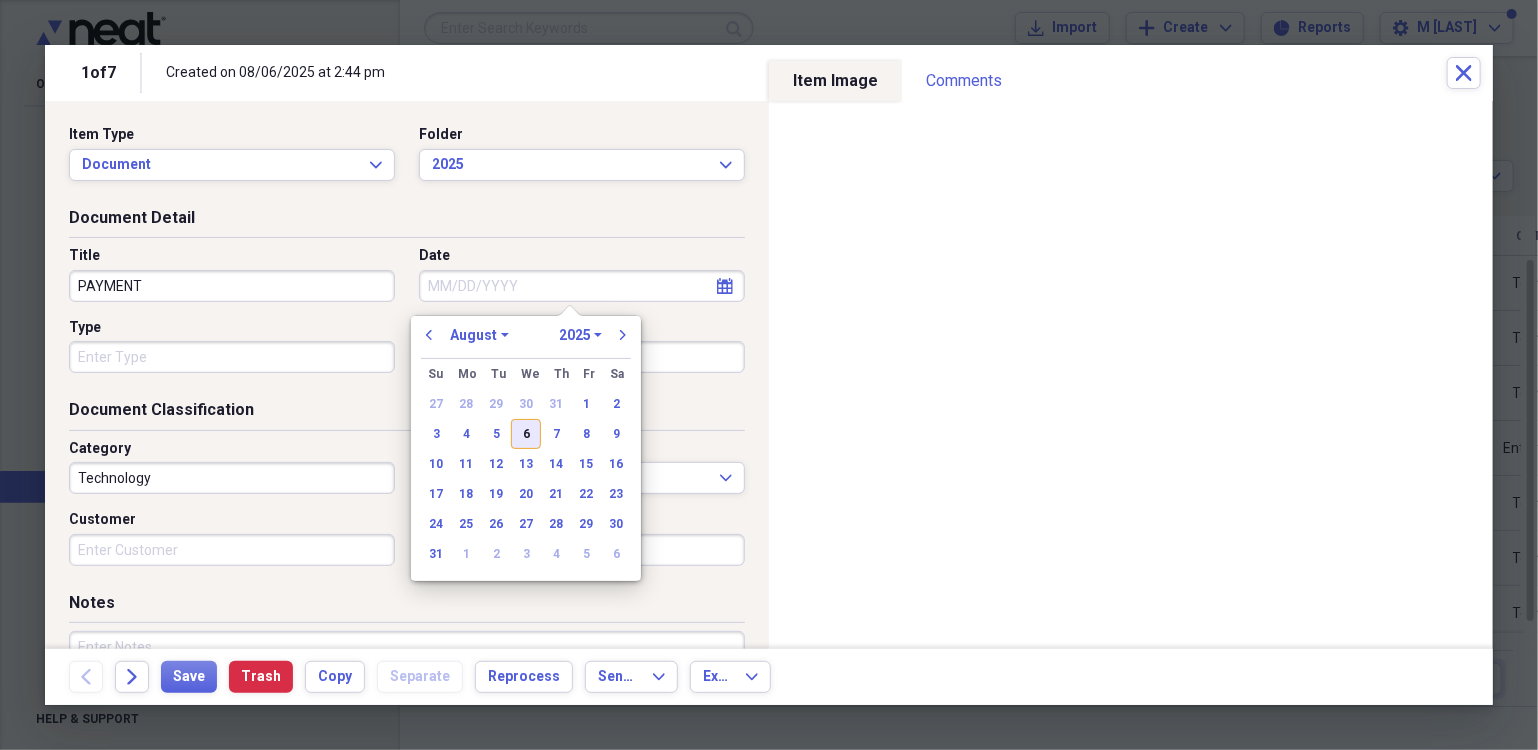 type on "08/06/2025" 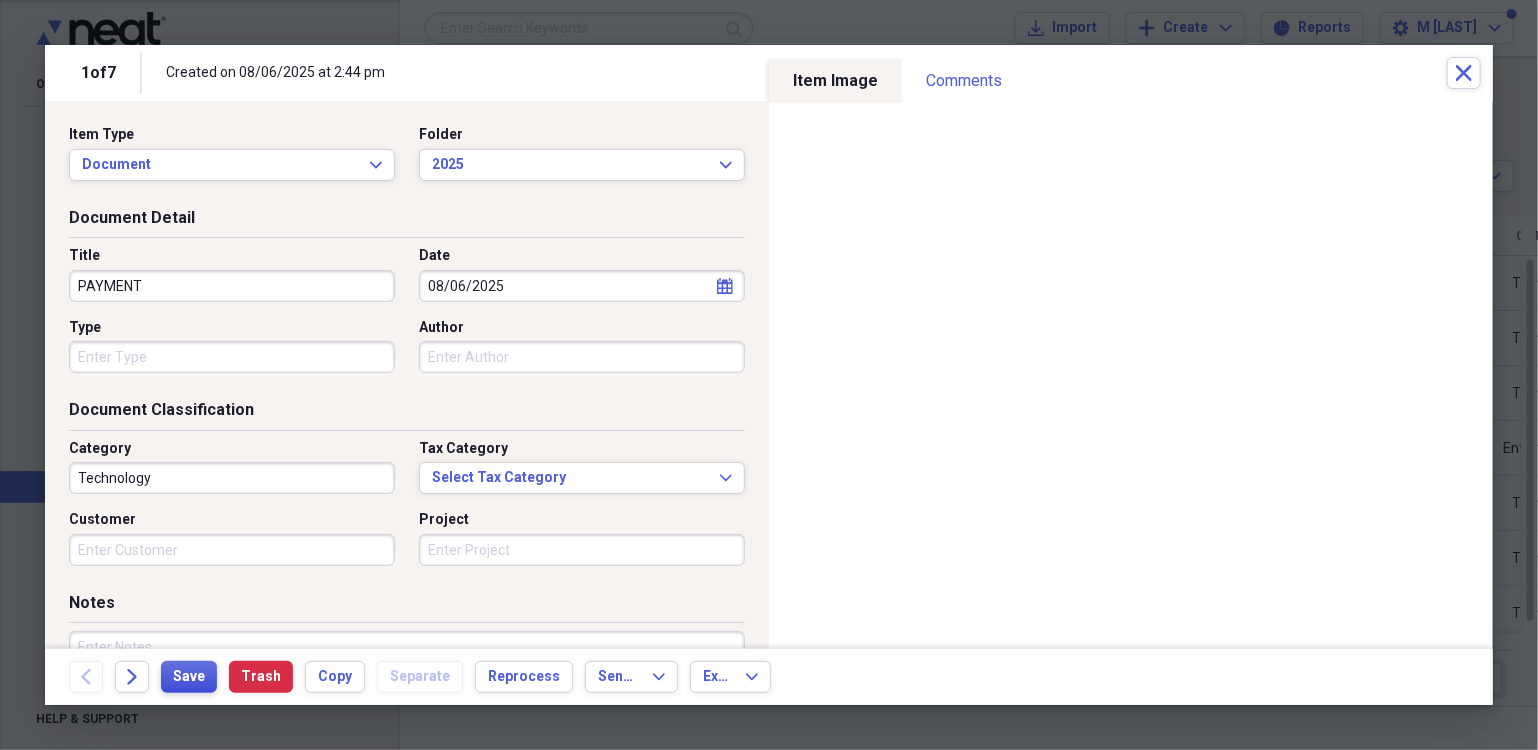 click on "Save" at bounding box center (189, 677) 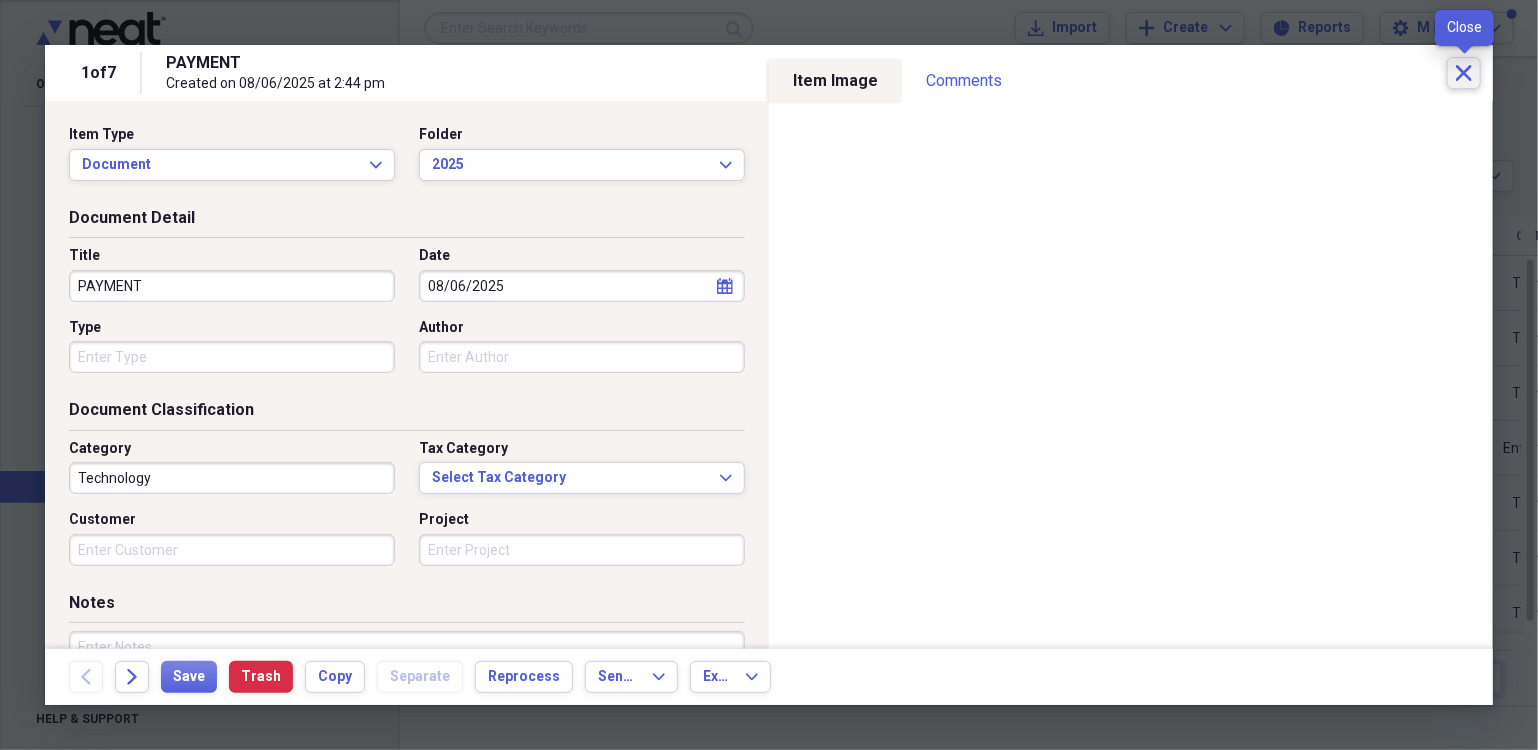 click on "Close" 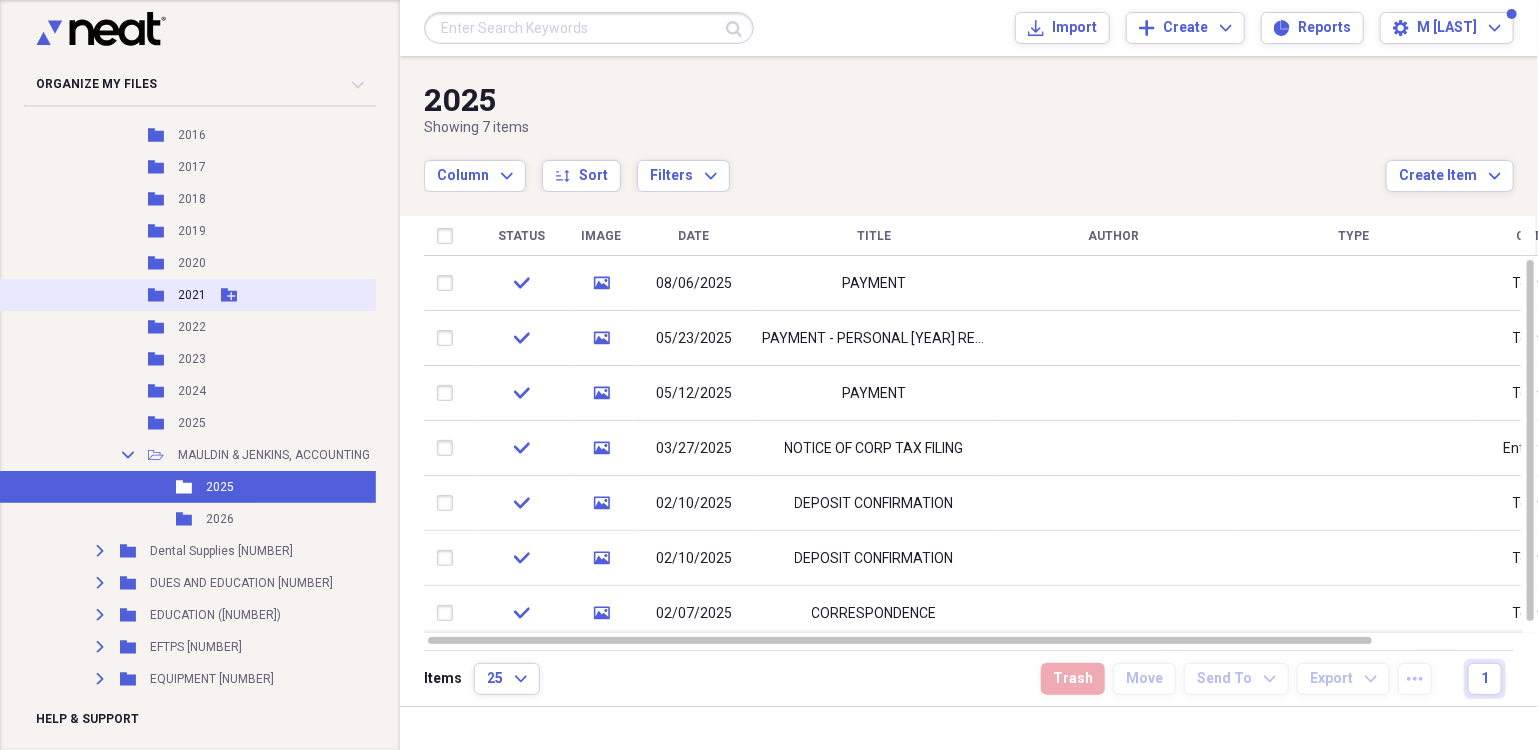 scroll, scrollTop: 2800, scrollLeft: 0, axis: vertical 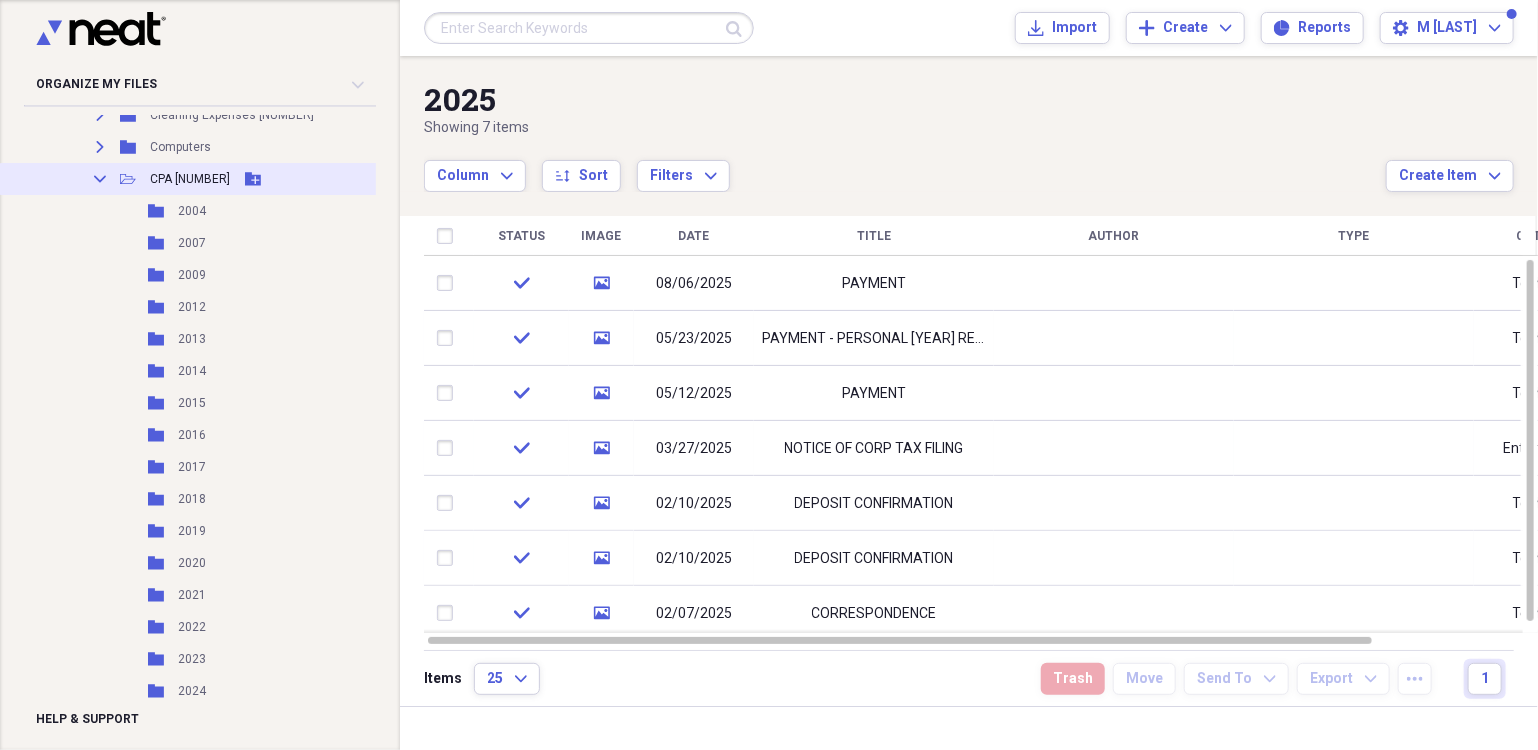click on "Collapse" 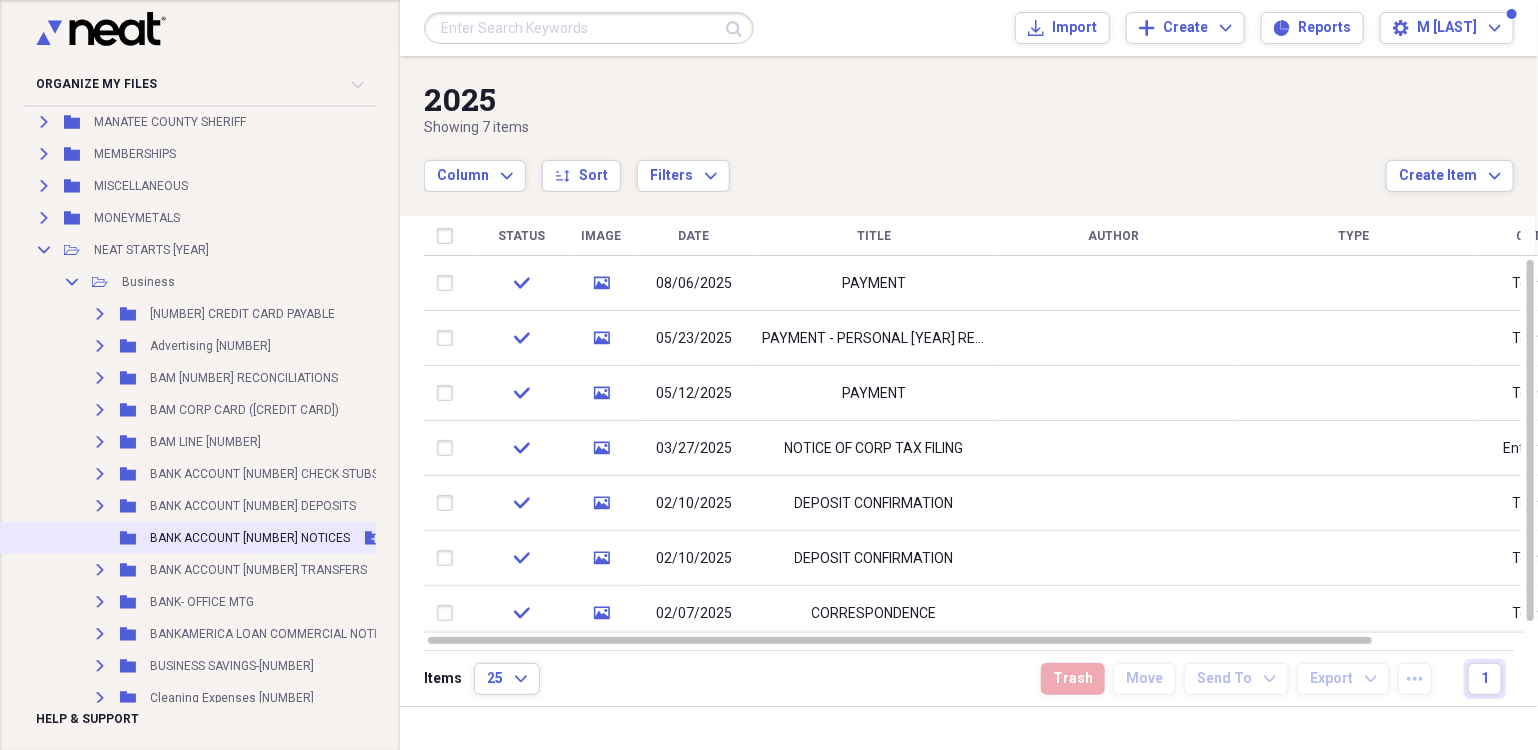 scroll, scrollTop: 2000, scrollLeft: 0, axis: vertical 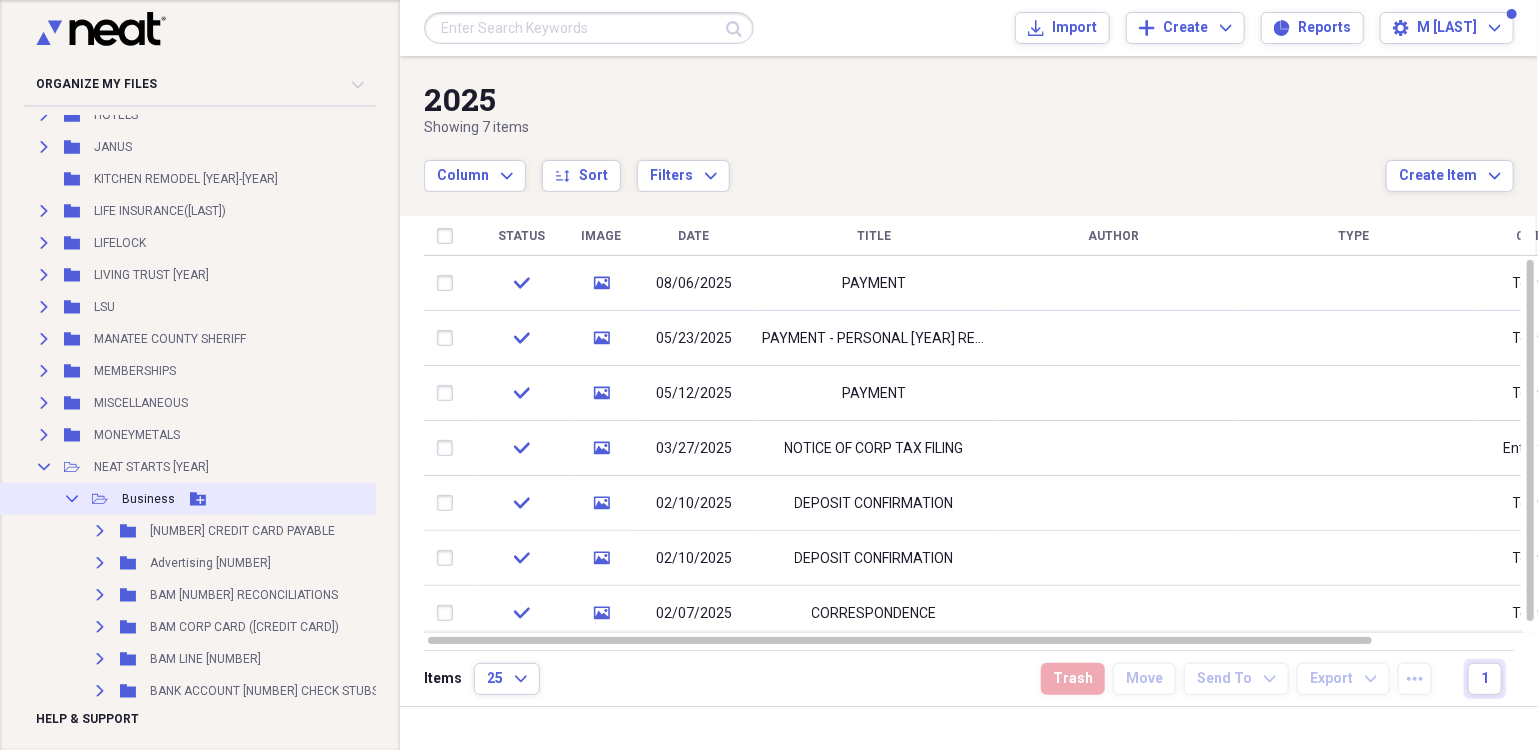 click on "Collapse" 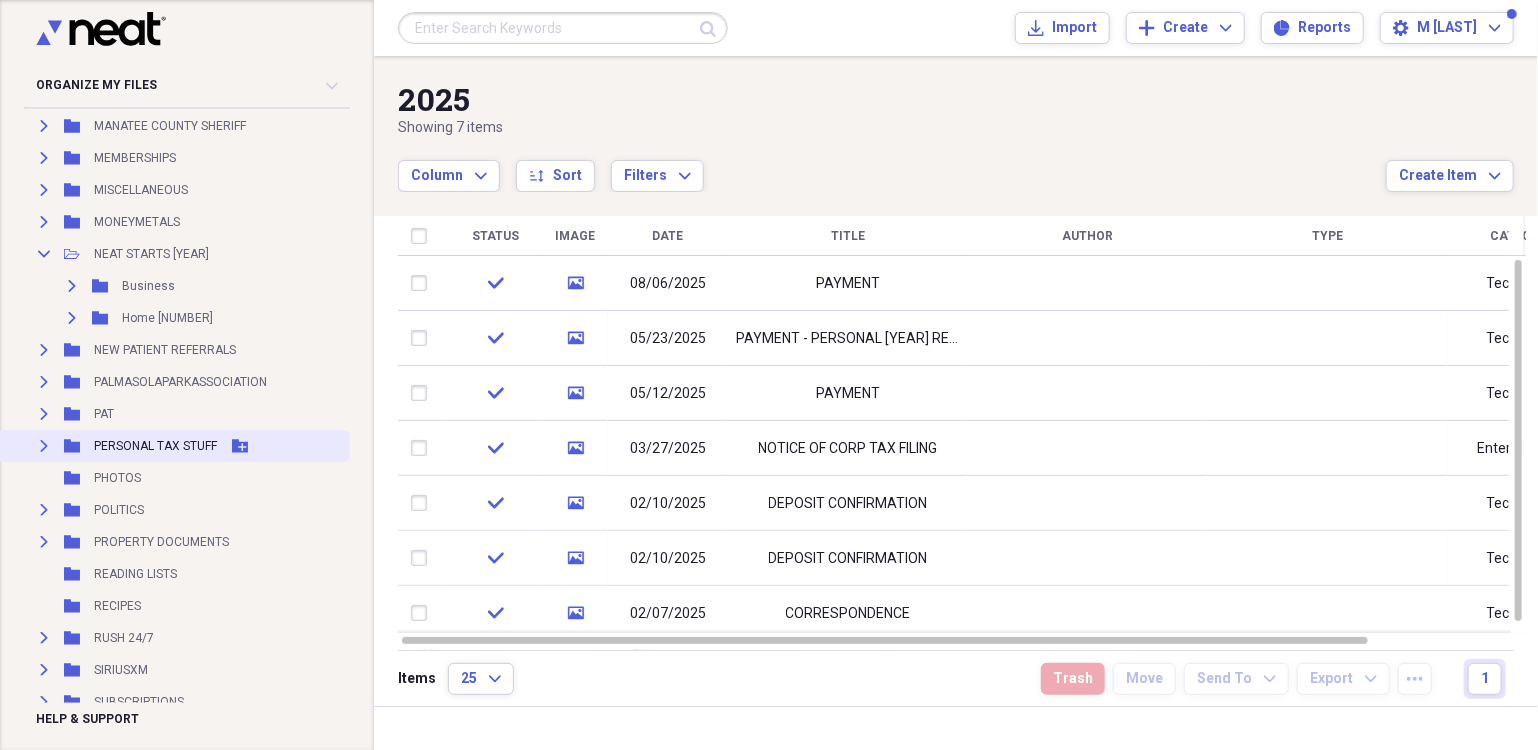 scroll, scrollTop: 2200, scrollLeft: 0, axis: vertical 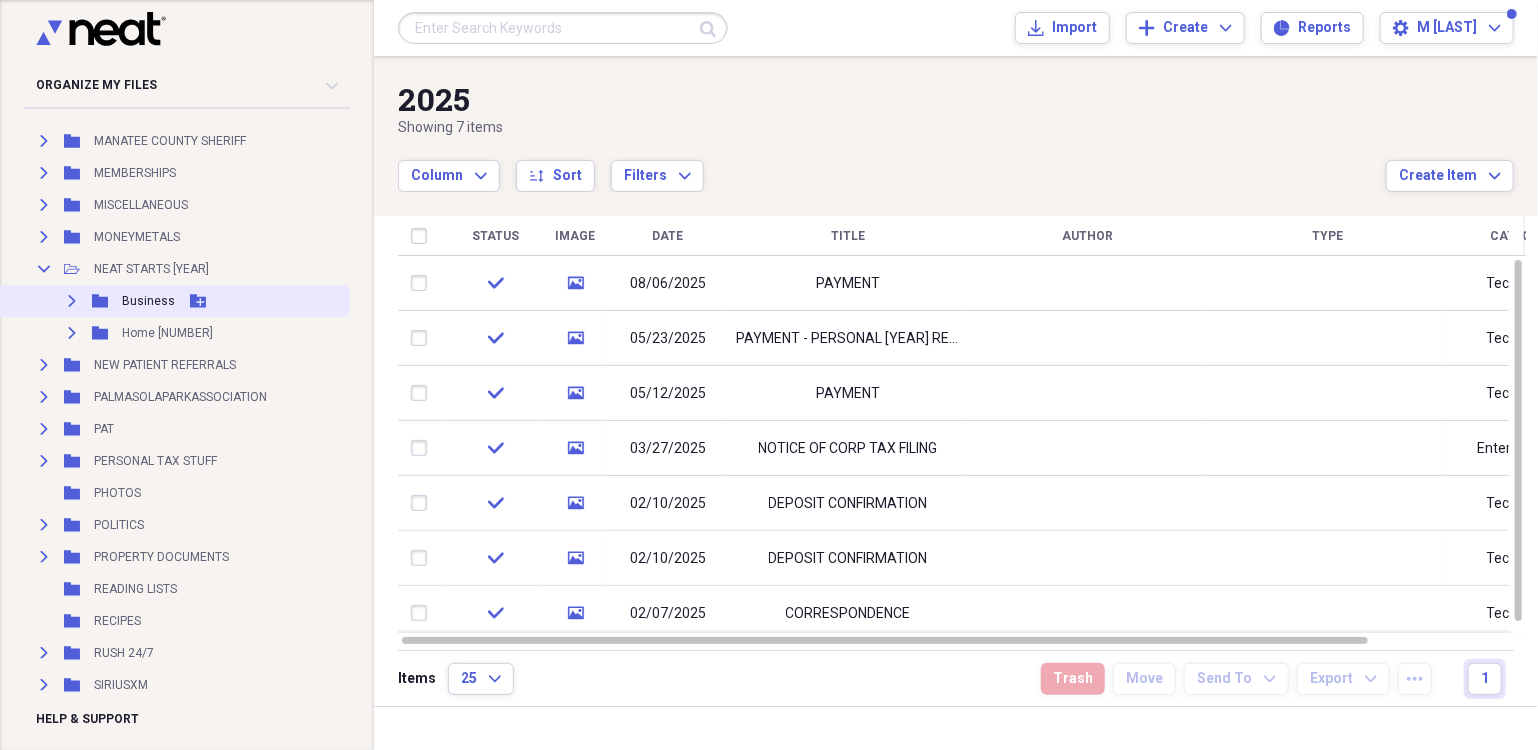 click on "Expand" 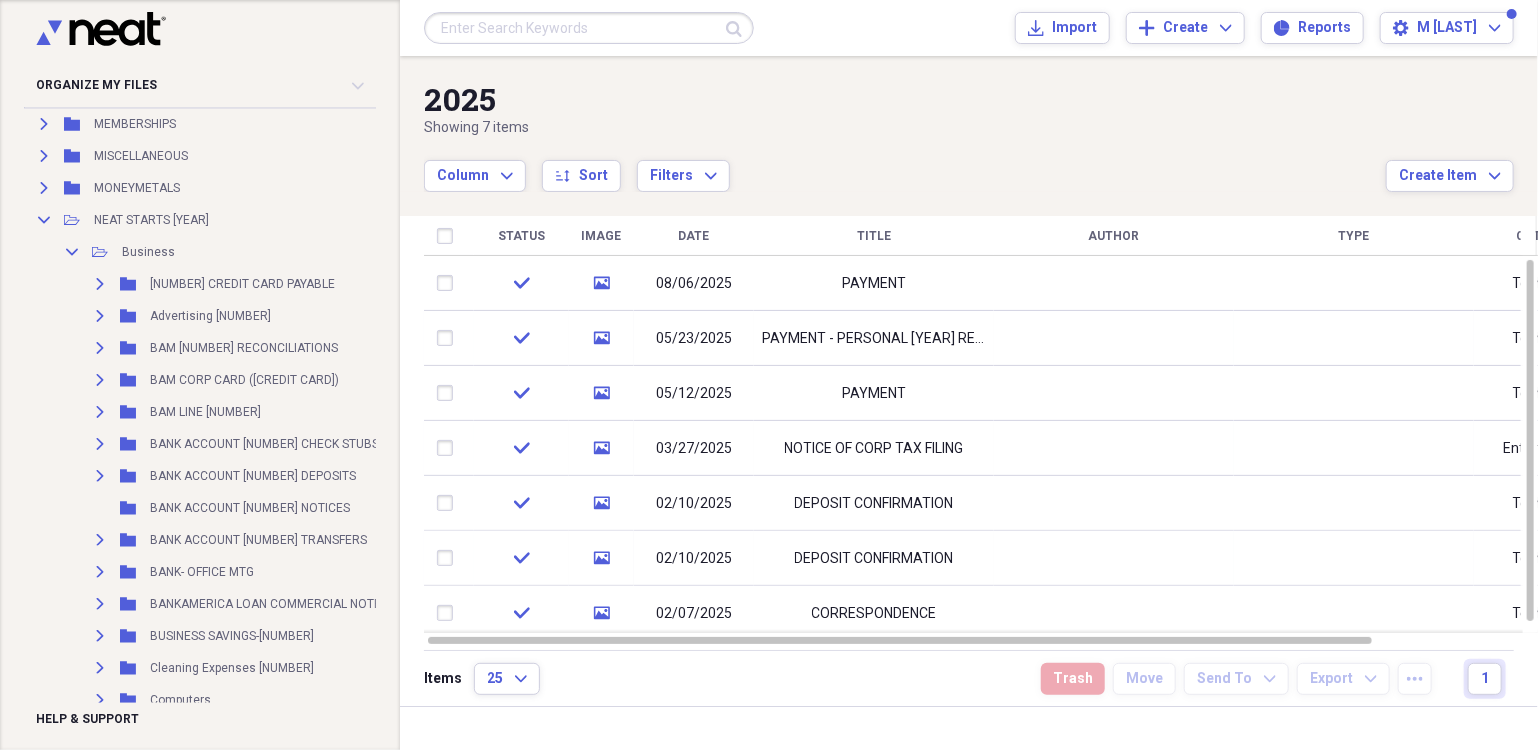 scroll, scrollTop: 2600, scrollLeft: 0, axis: vertical 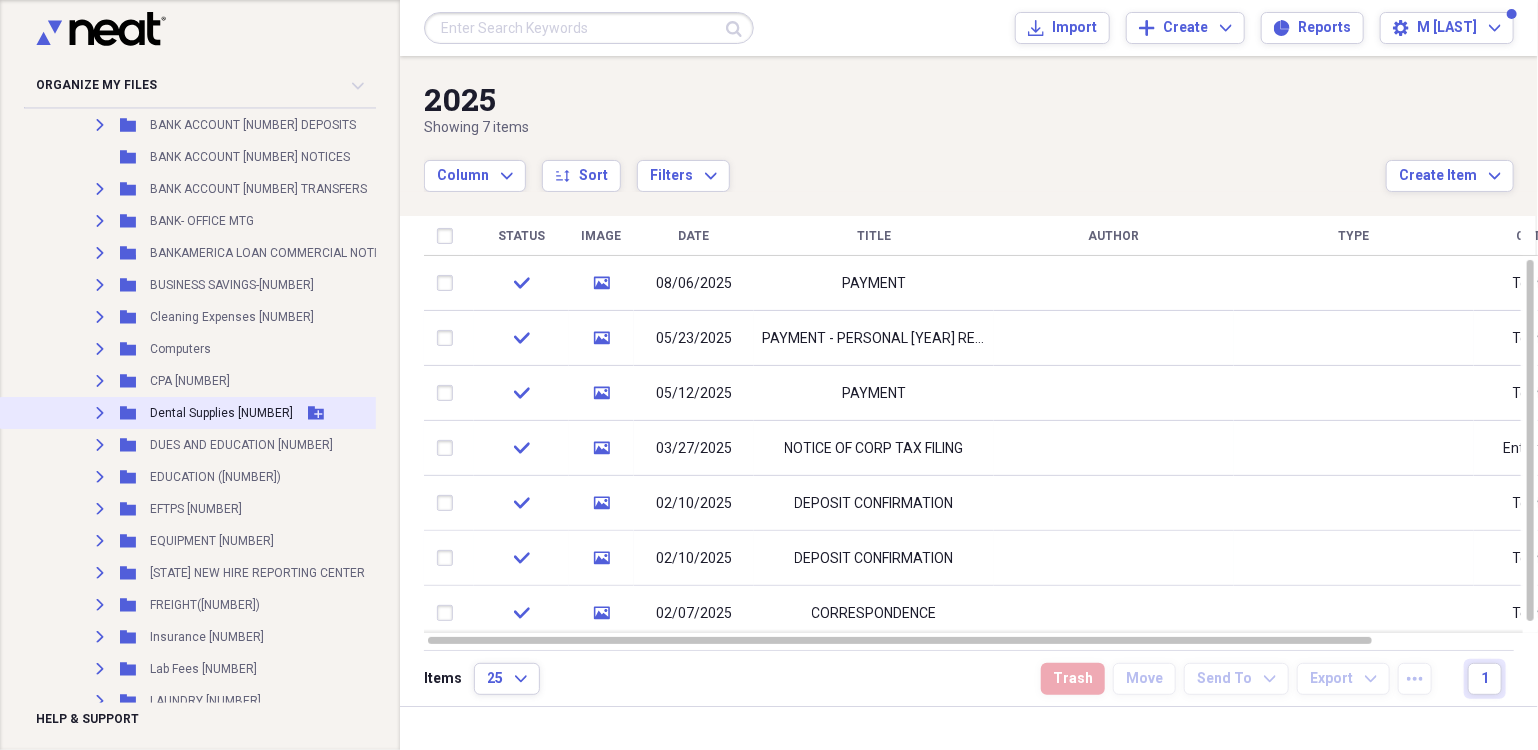 click 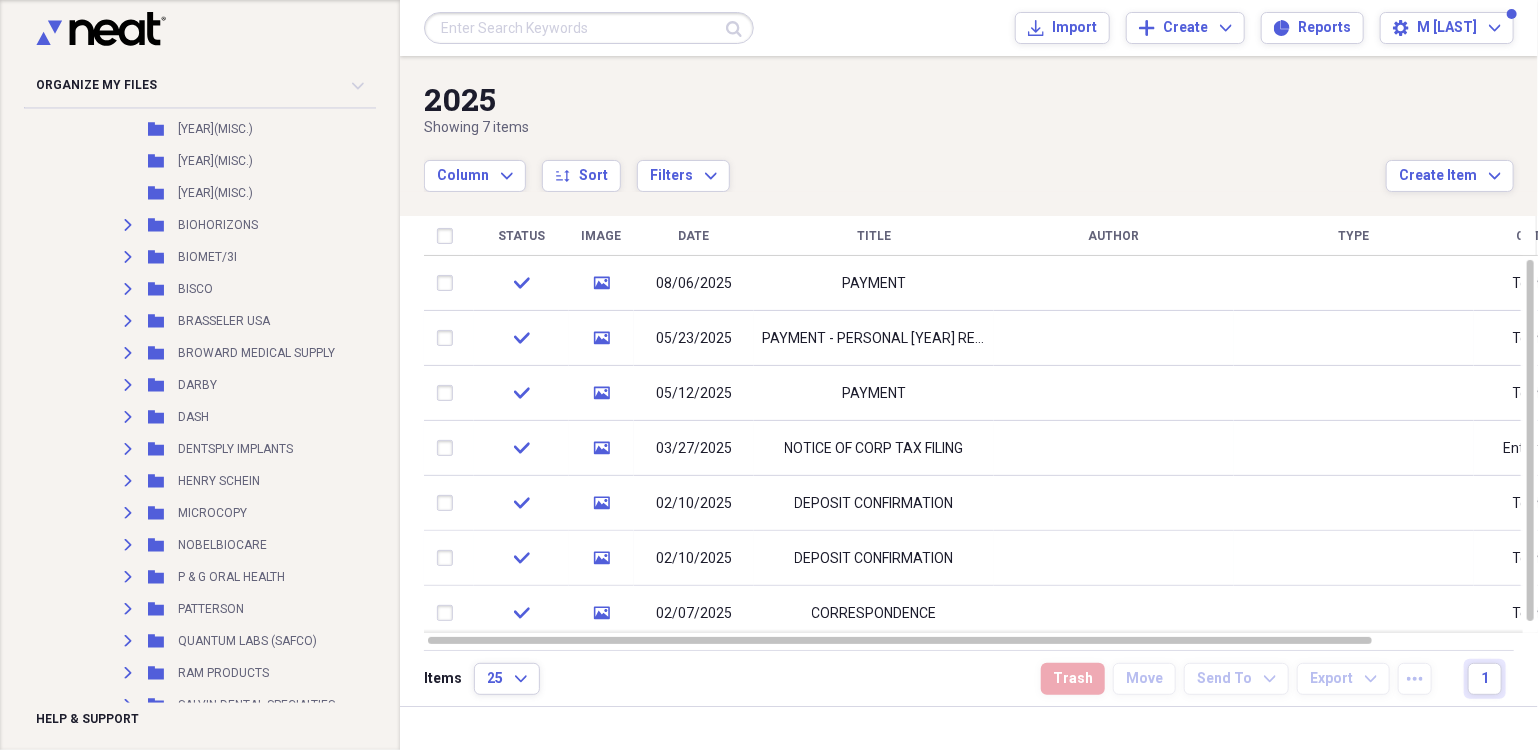 scroll, scrollTop: 3500, scrollLeft: 0, axis: vertical 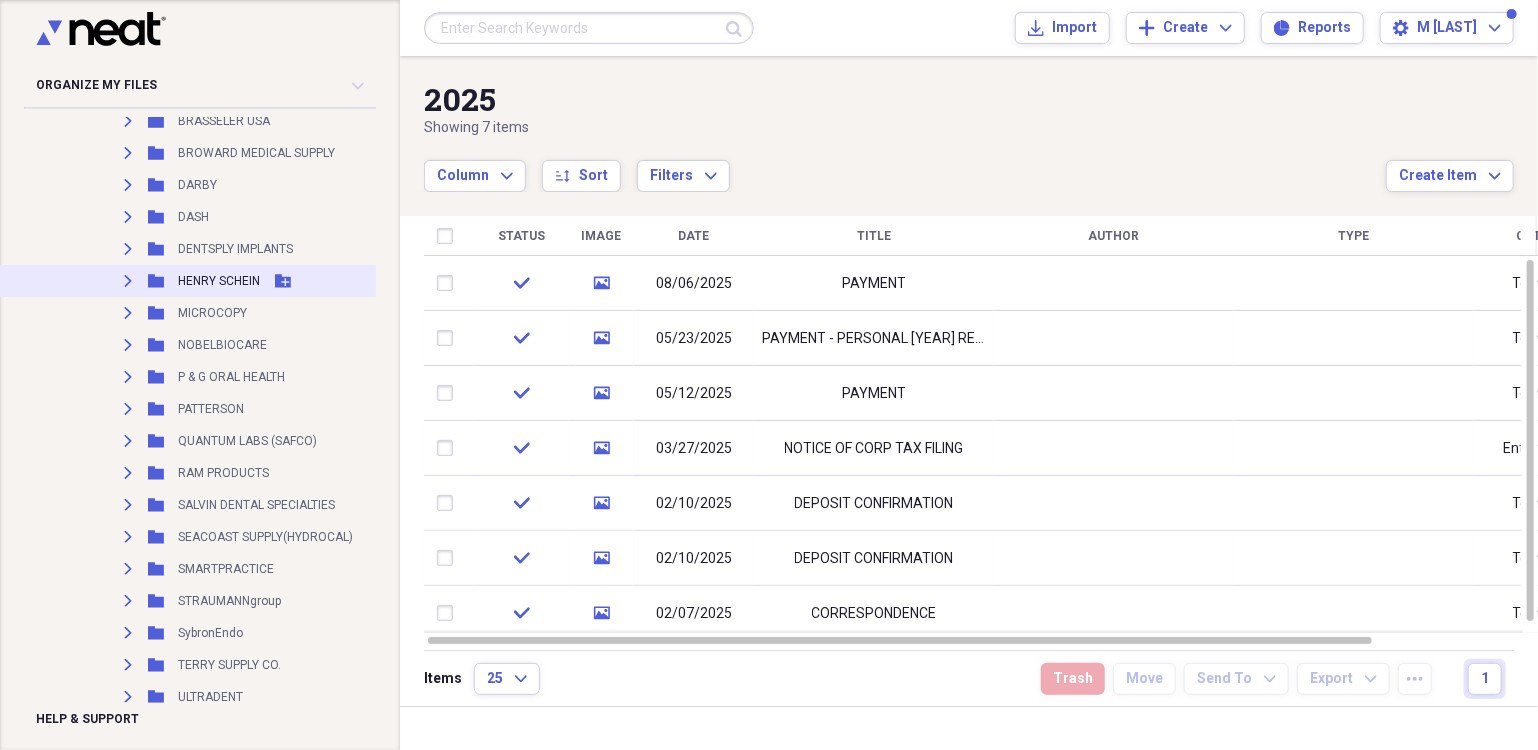 click 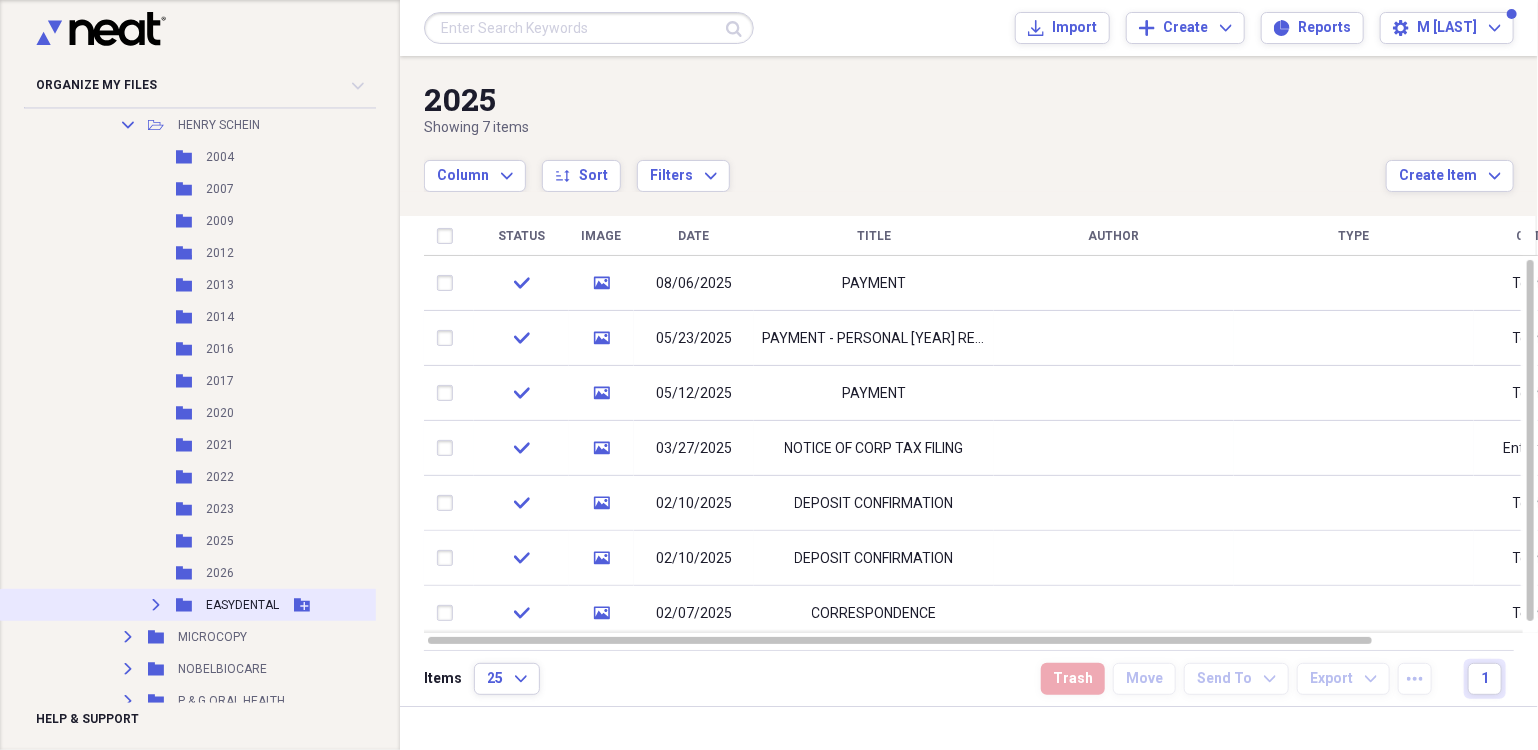 scroll, scrollTop: 3900, scrollLeft: 0, axis: vertical 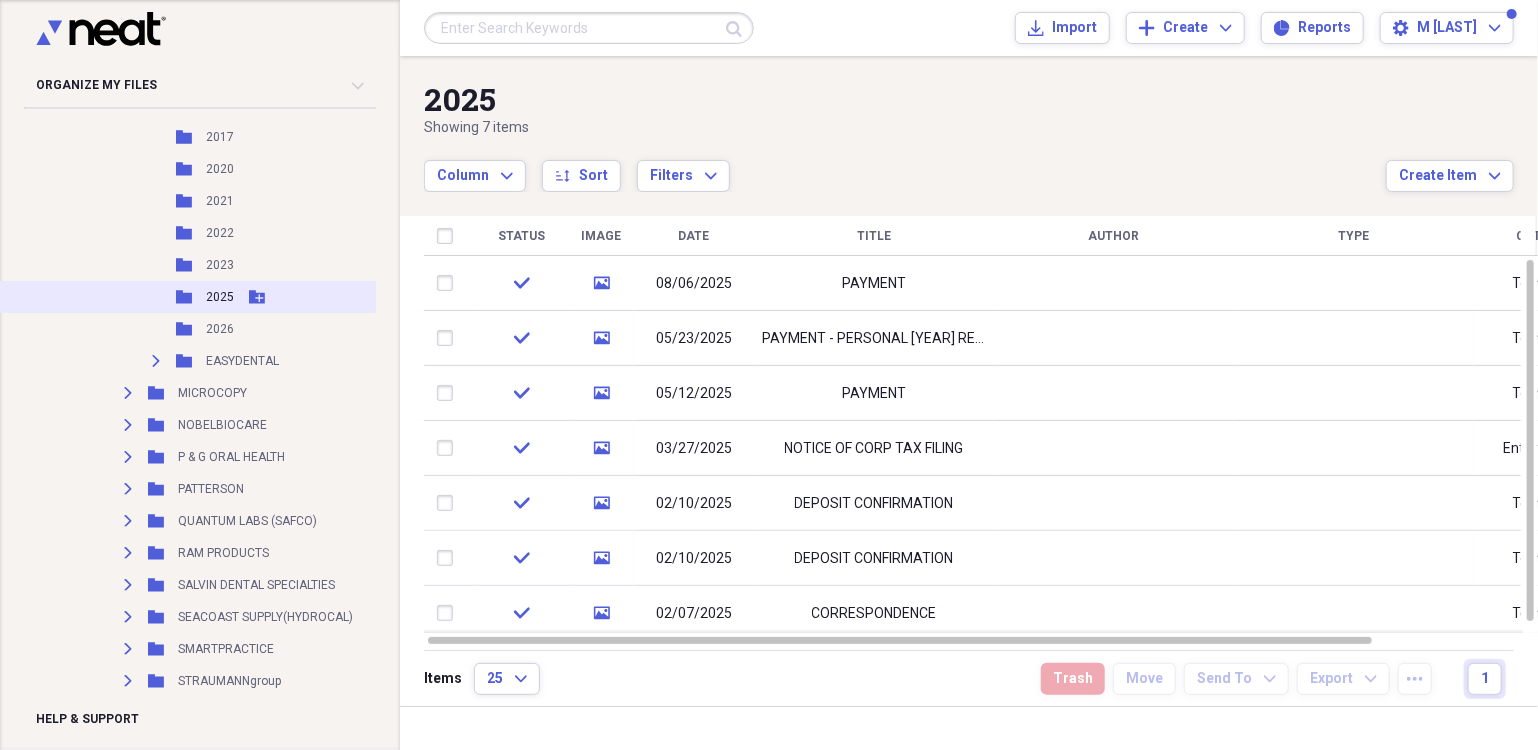 click on "2025" at bounding box center [220, 297] 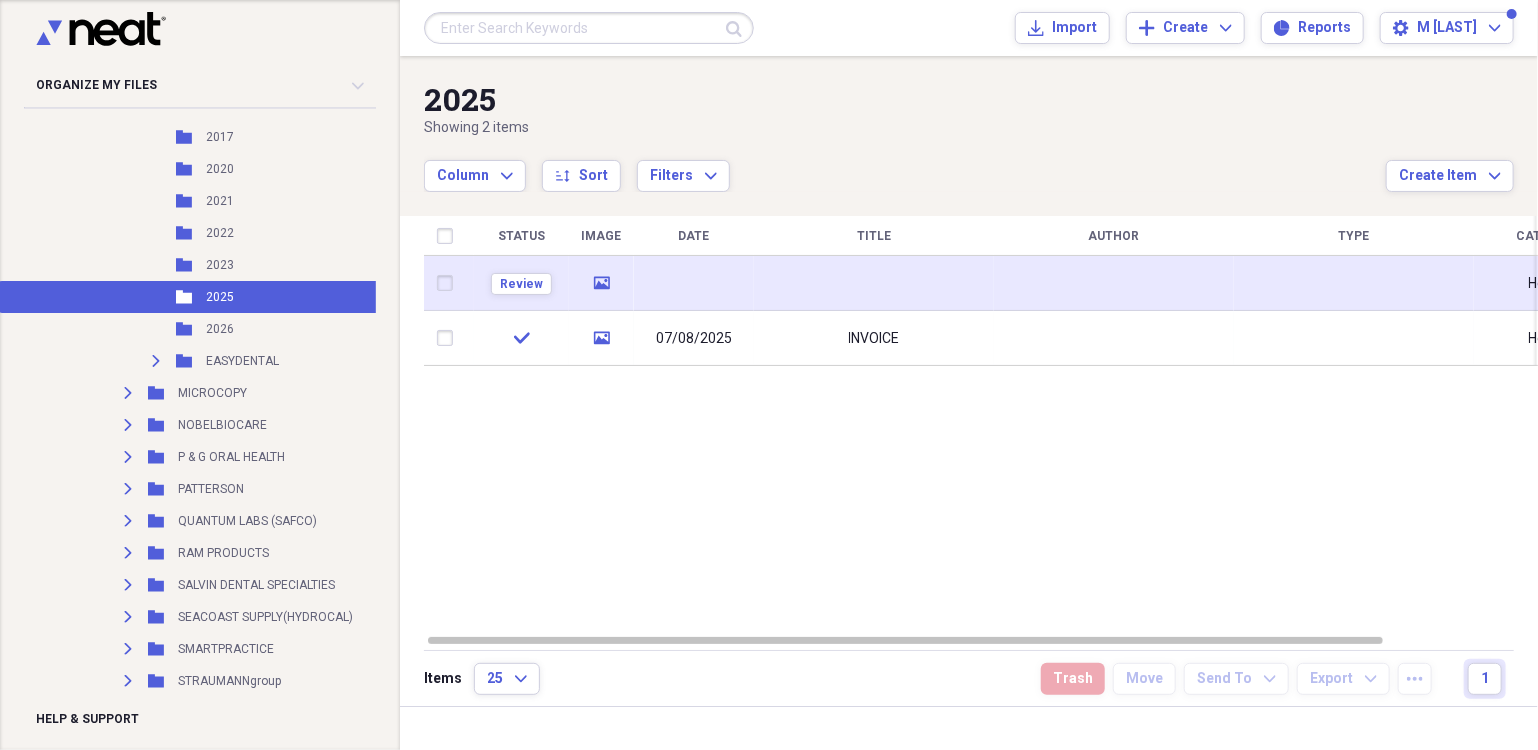 click at bounding box center (694, 283) 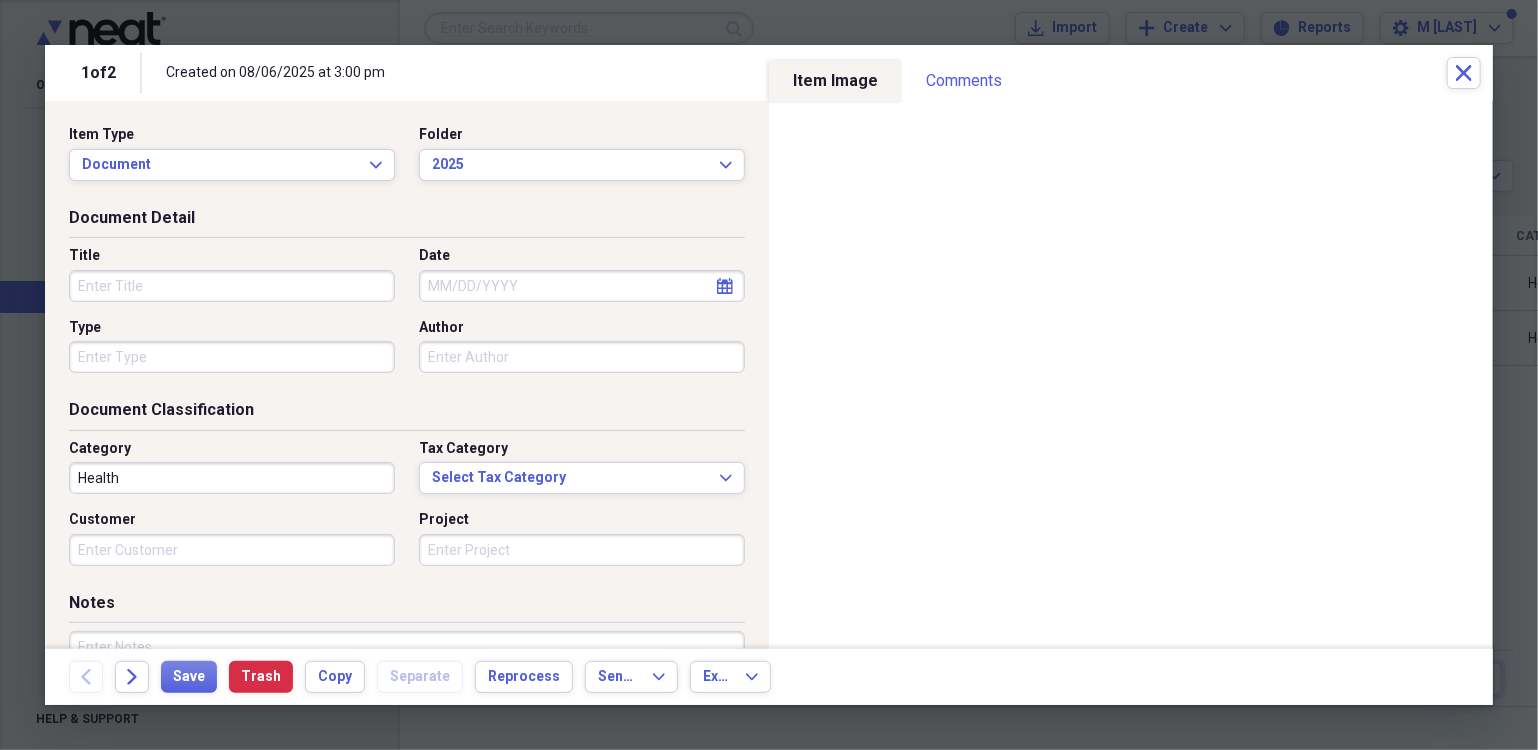 click on "Title" at bounding box center (232, 286) 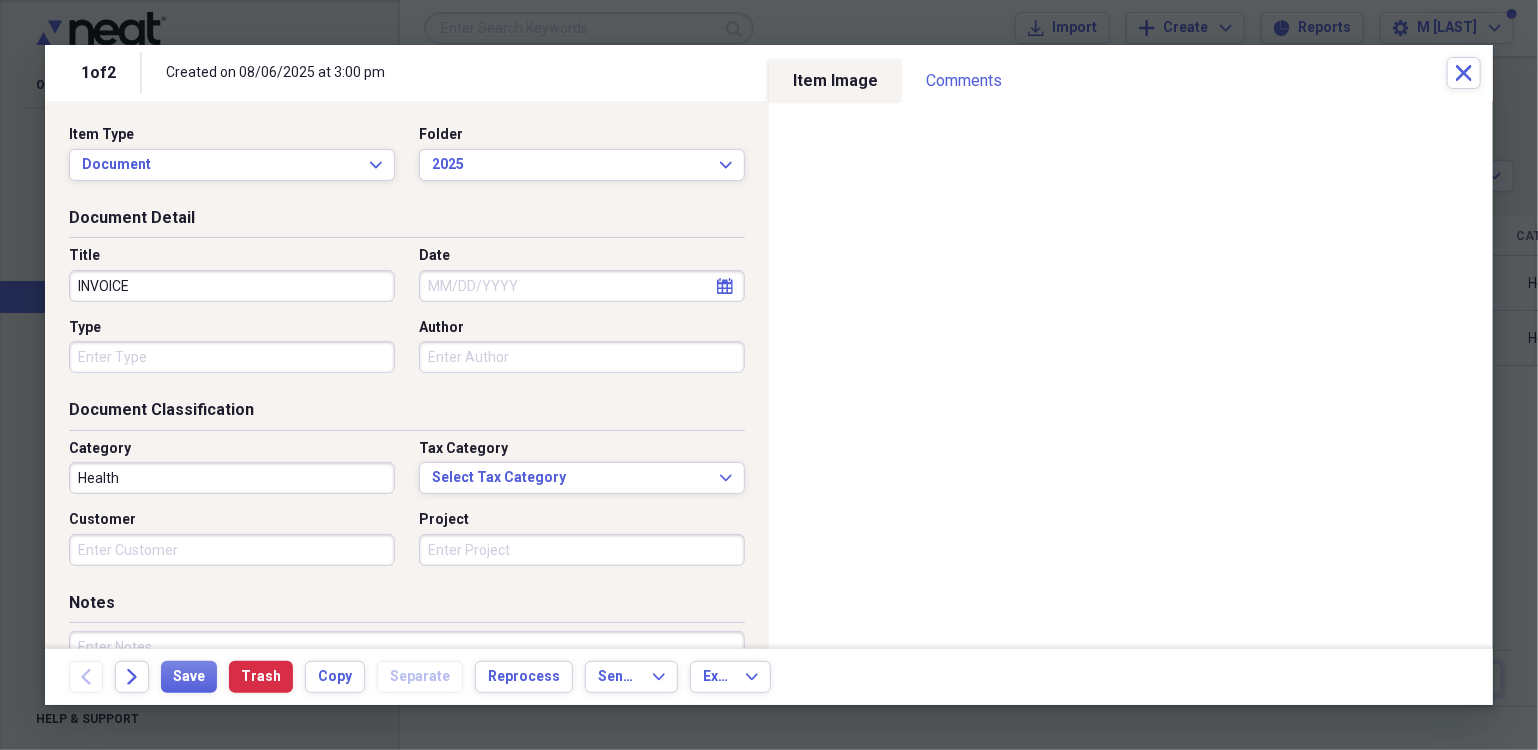 type on "INVOICE" 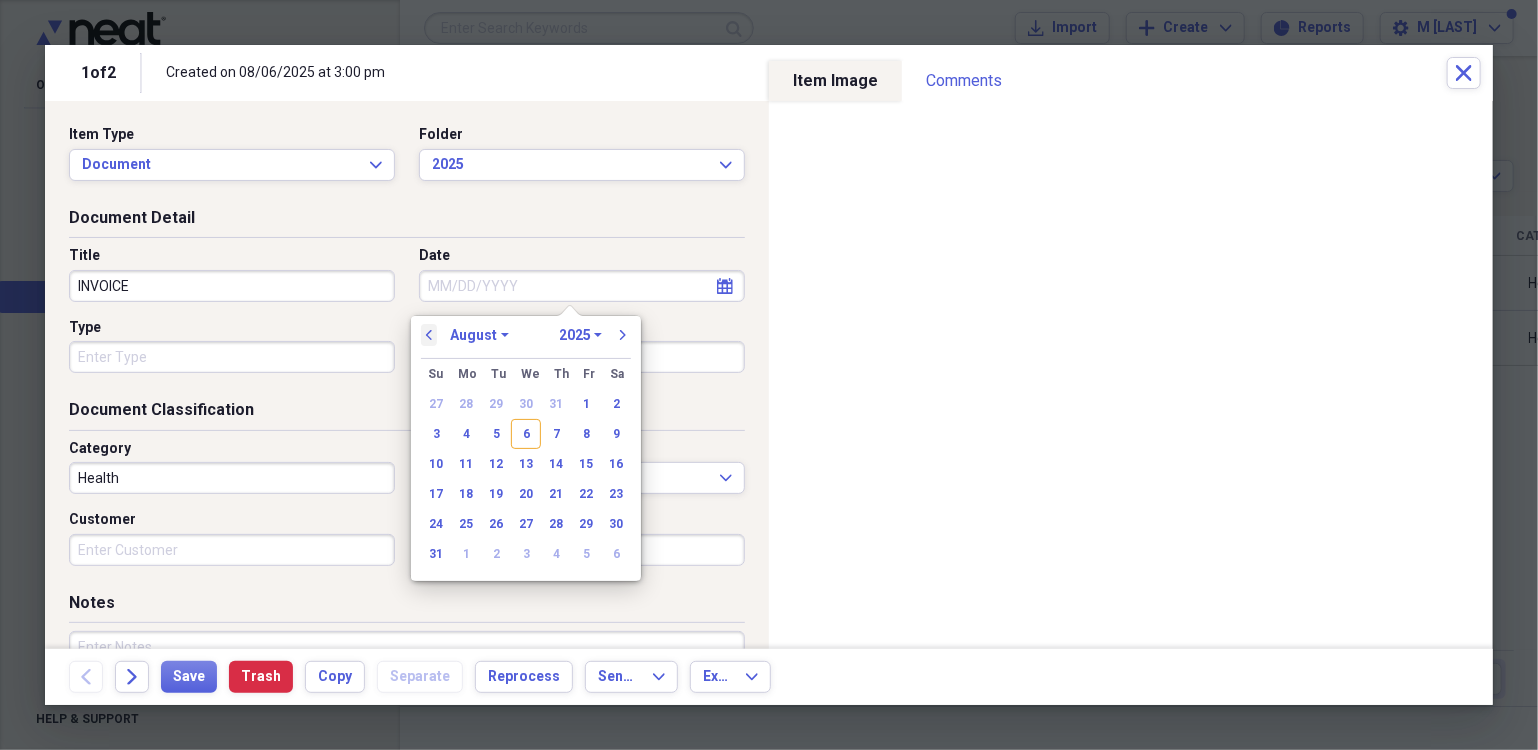 click on "previous" at bounding box center (429, 335) 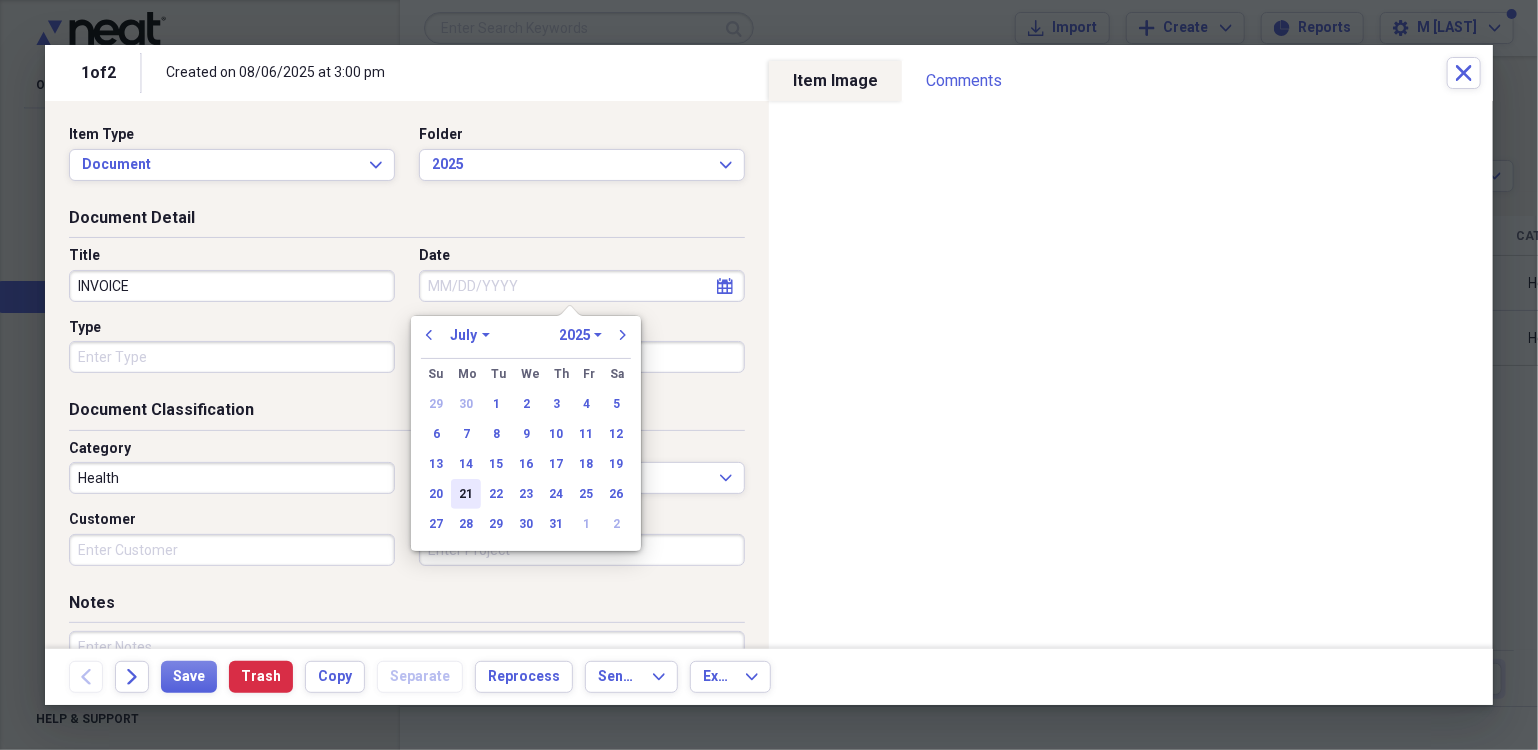 click on "21" at bounding box center [466, 494] 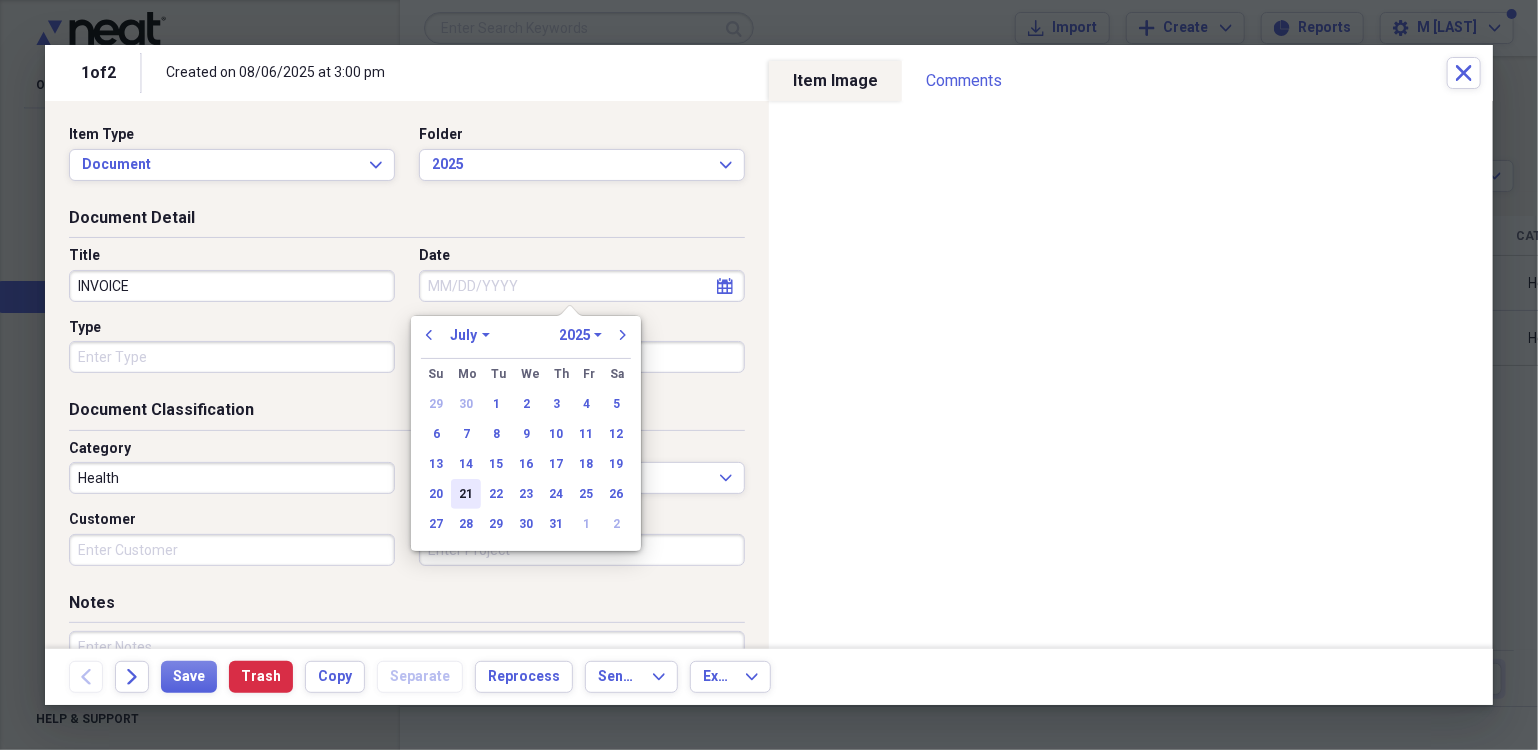 type on "07/21/2025" 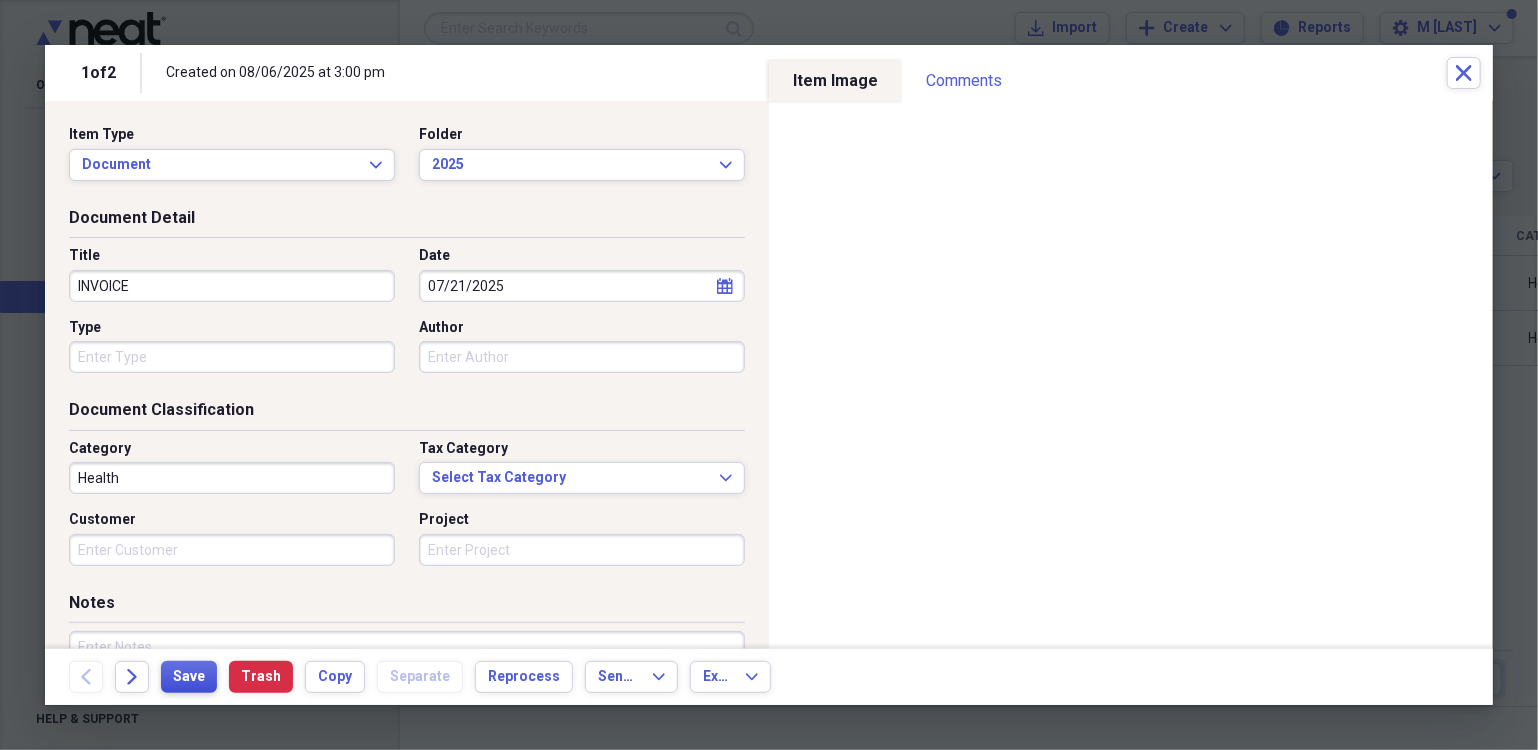 click on "Save" at bounding box center [189, 677] 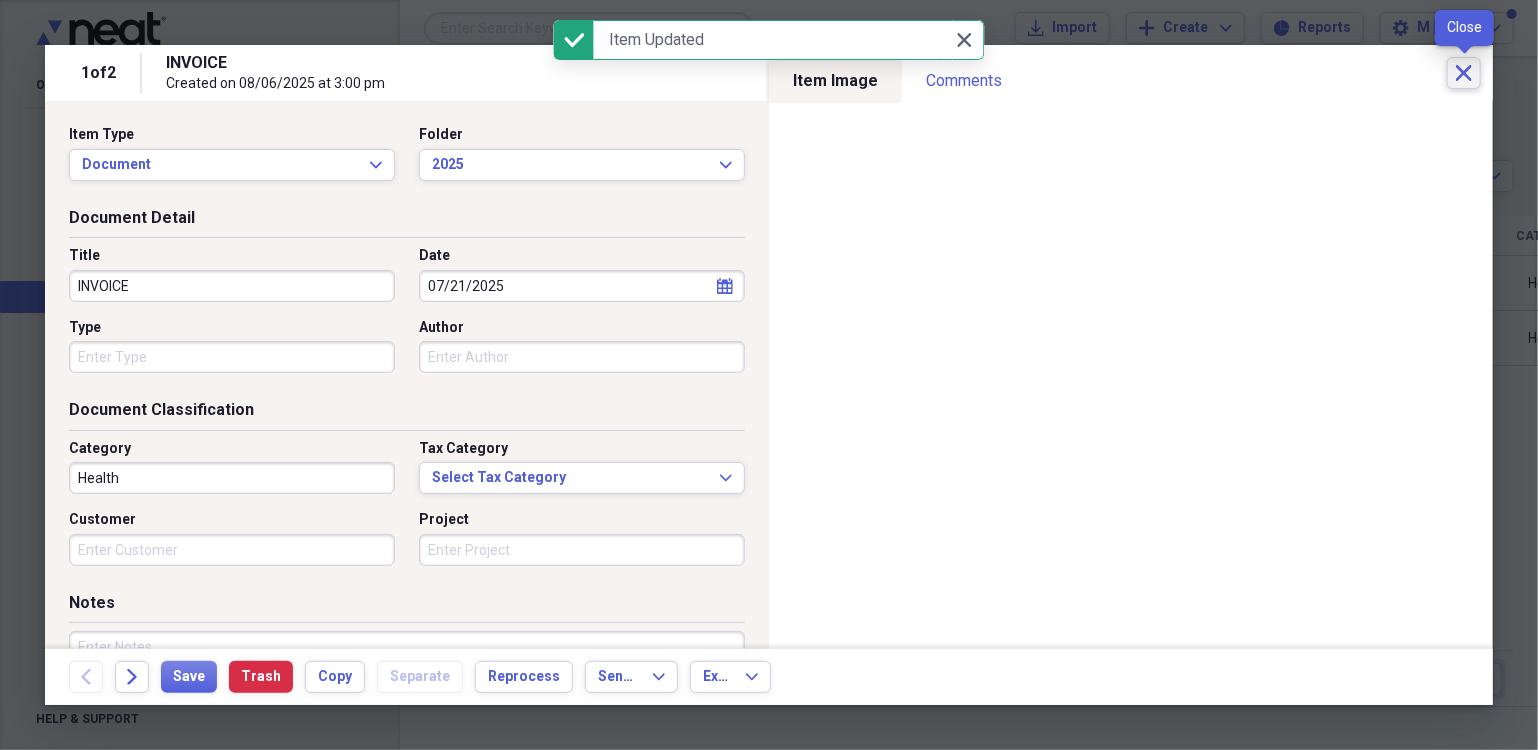 click on "Close" 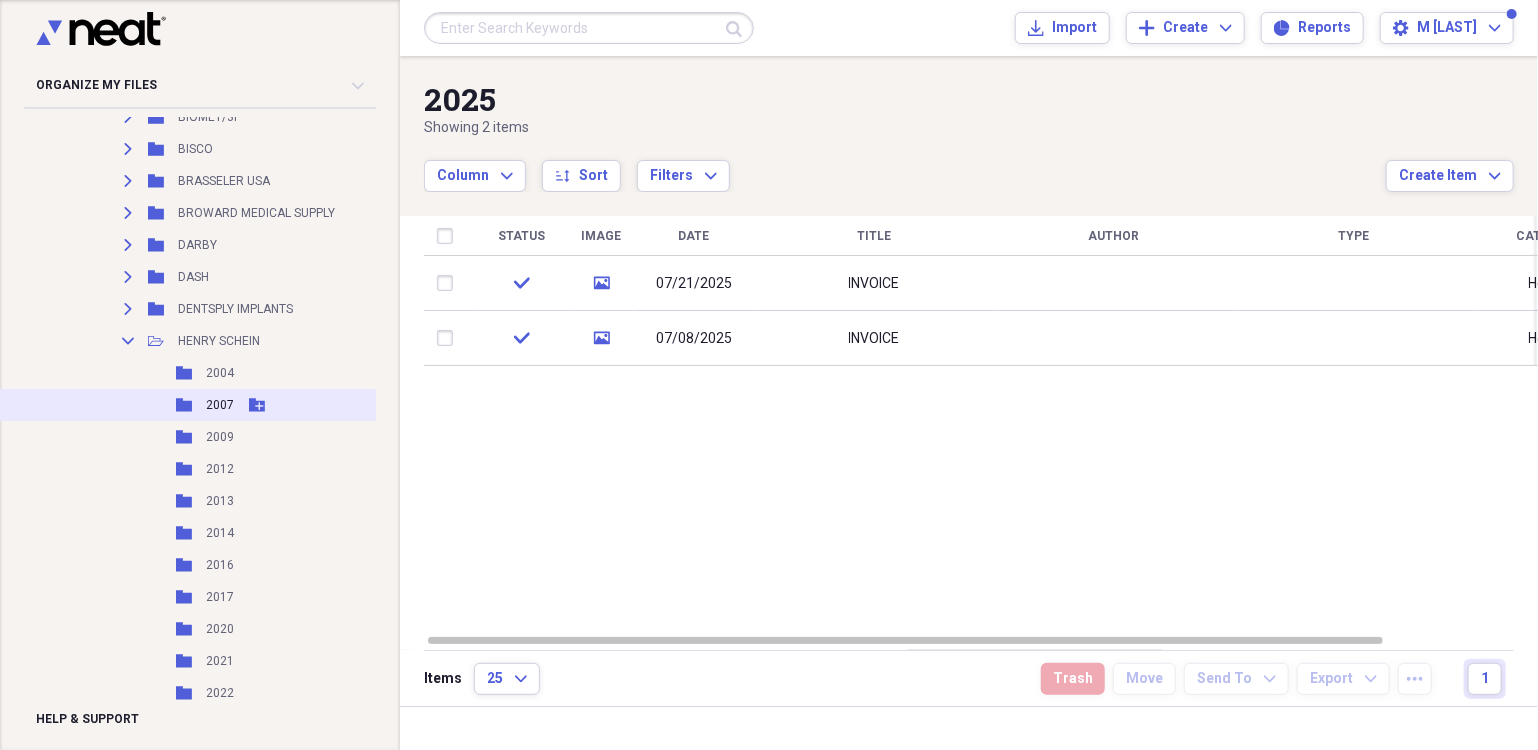 scroll, scrollTop: 3400, scrollLeft: 0, axis: vertical 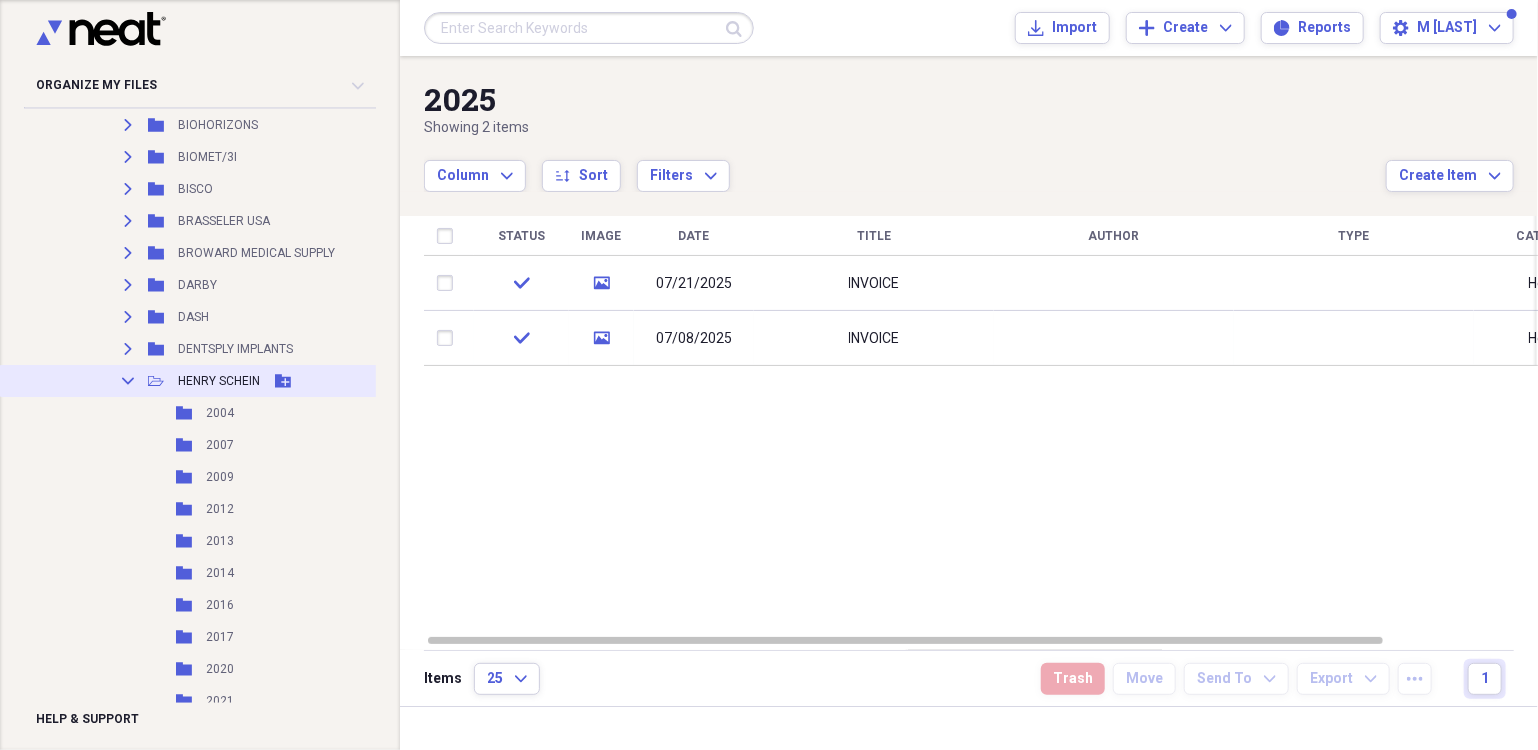 click on "Collapse" 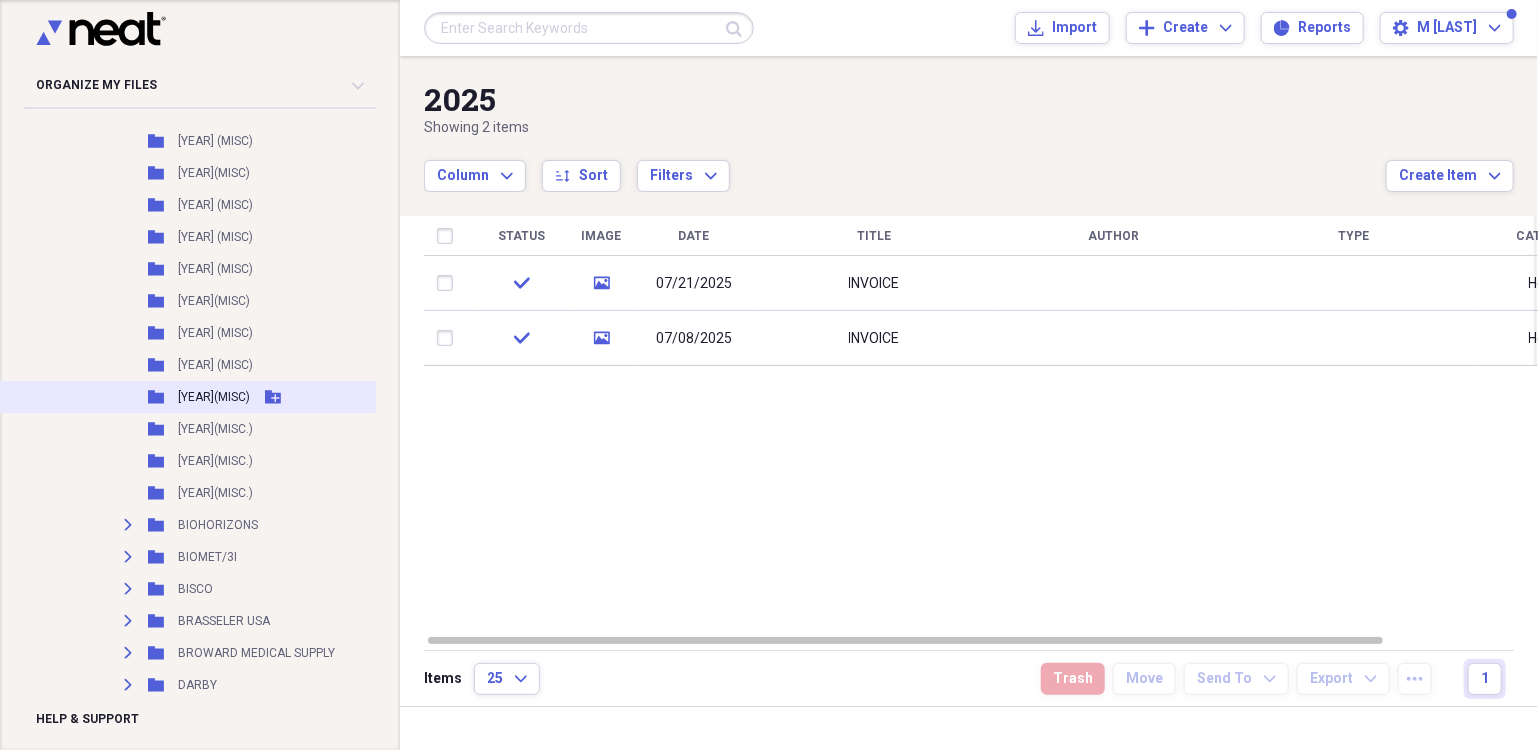 scroll, scrollTop: 2800, scrollLeft: 0, axis: vertical 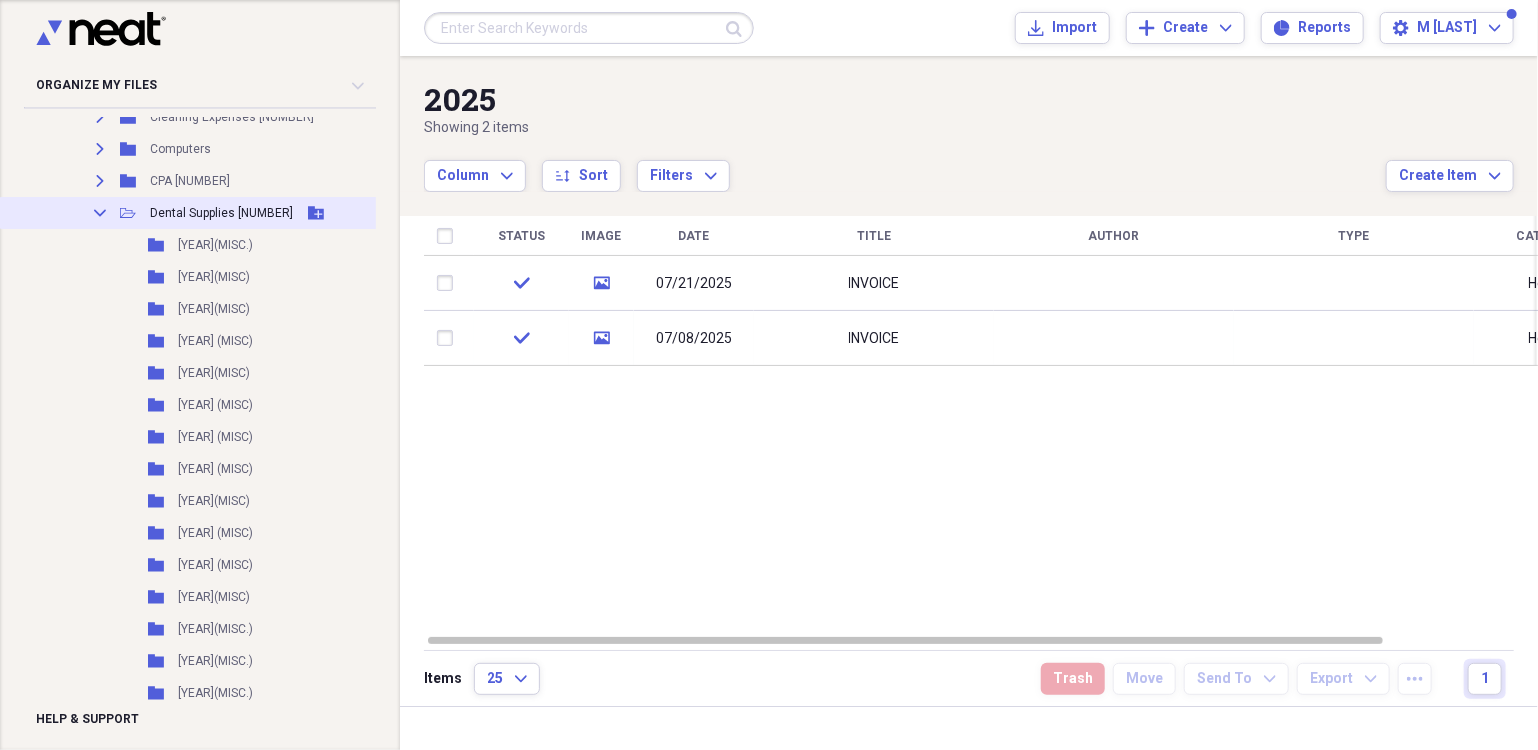 click on "Collapse" at bounding box center [100, 213] 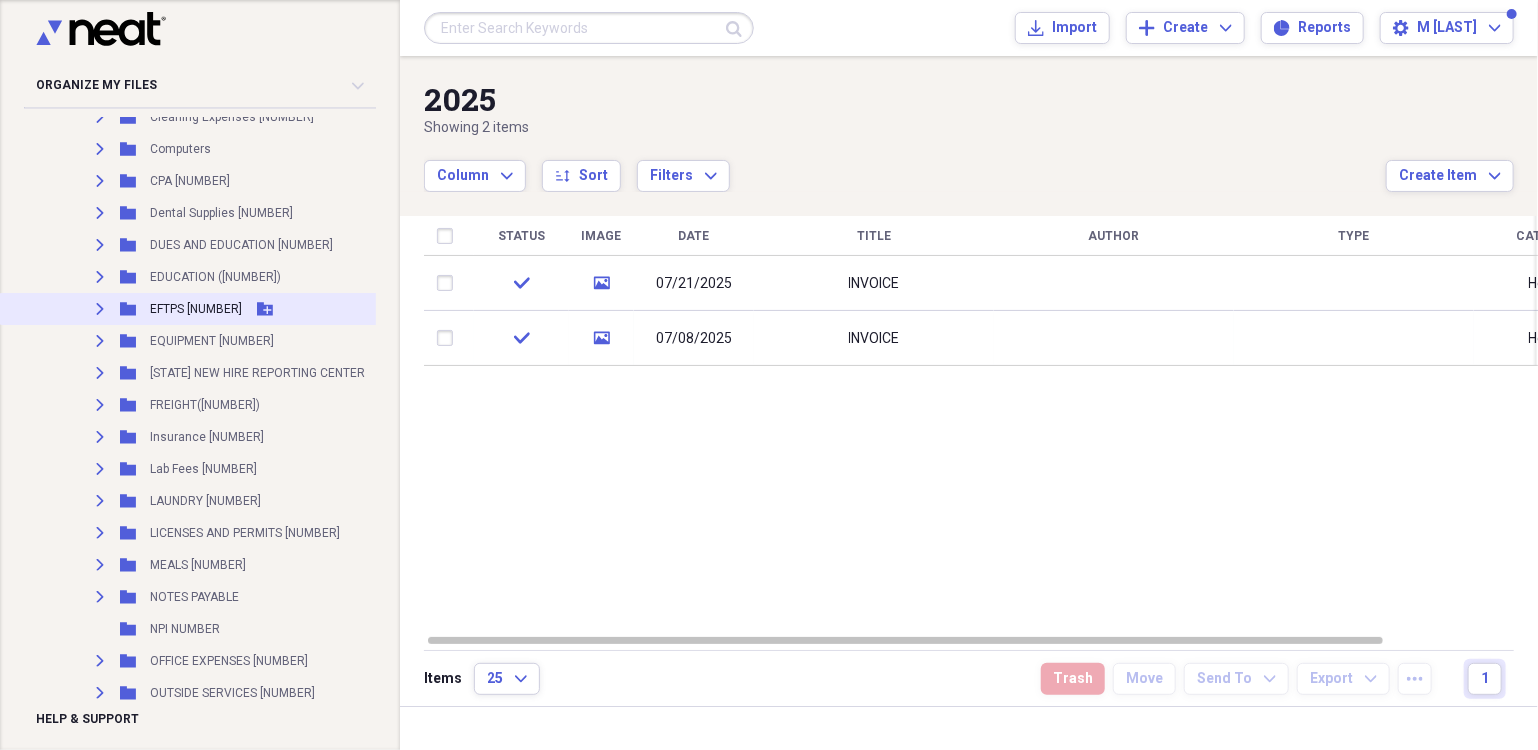 click on "Expand" 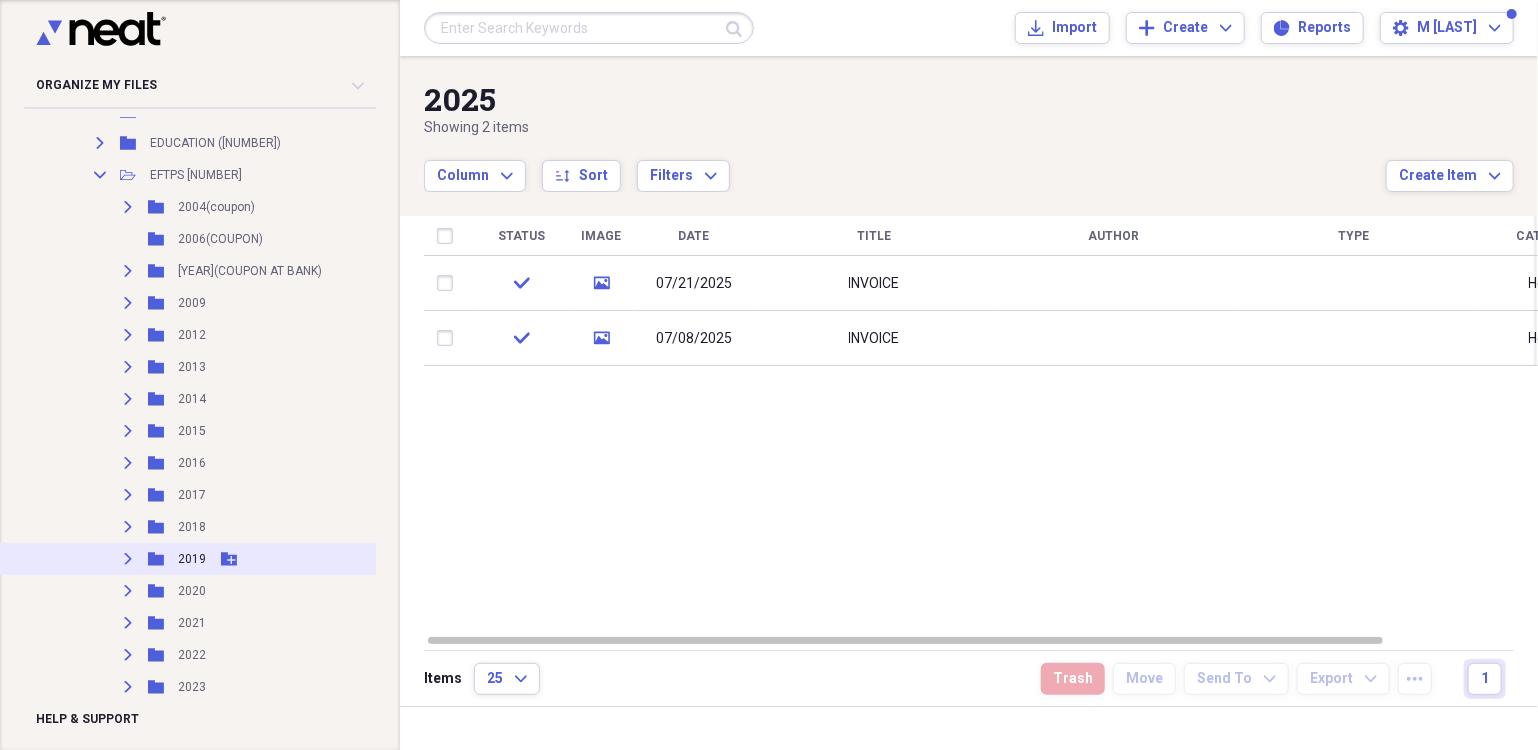 scroll, scrollTop: 3100, scrollLeft: 0, axis: vertical 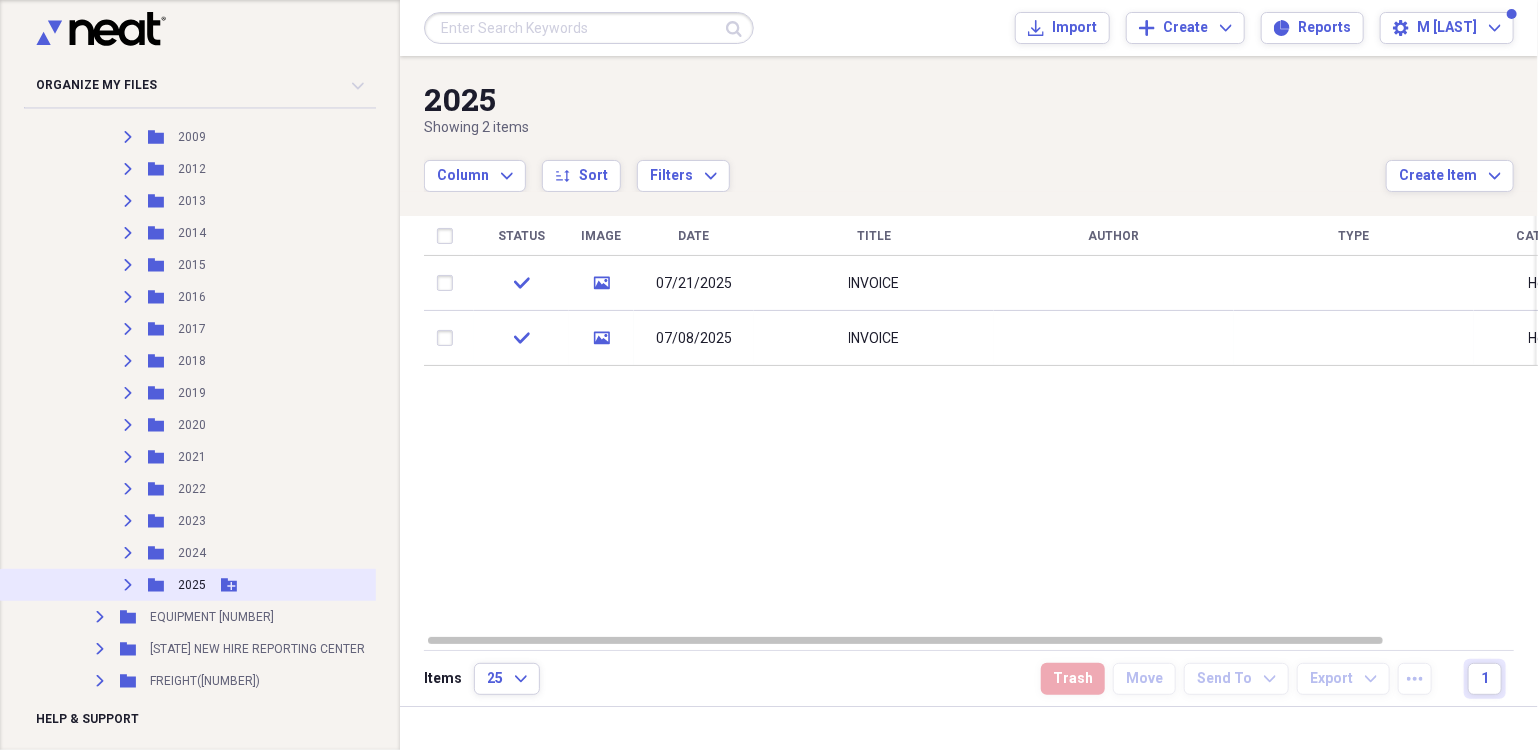 click on "Expand Folder 2025 Add Folder" at bounding box center (240, 585) 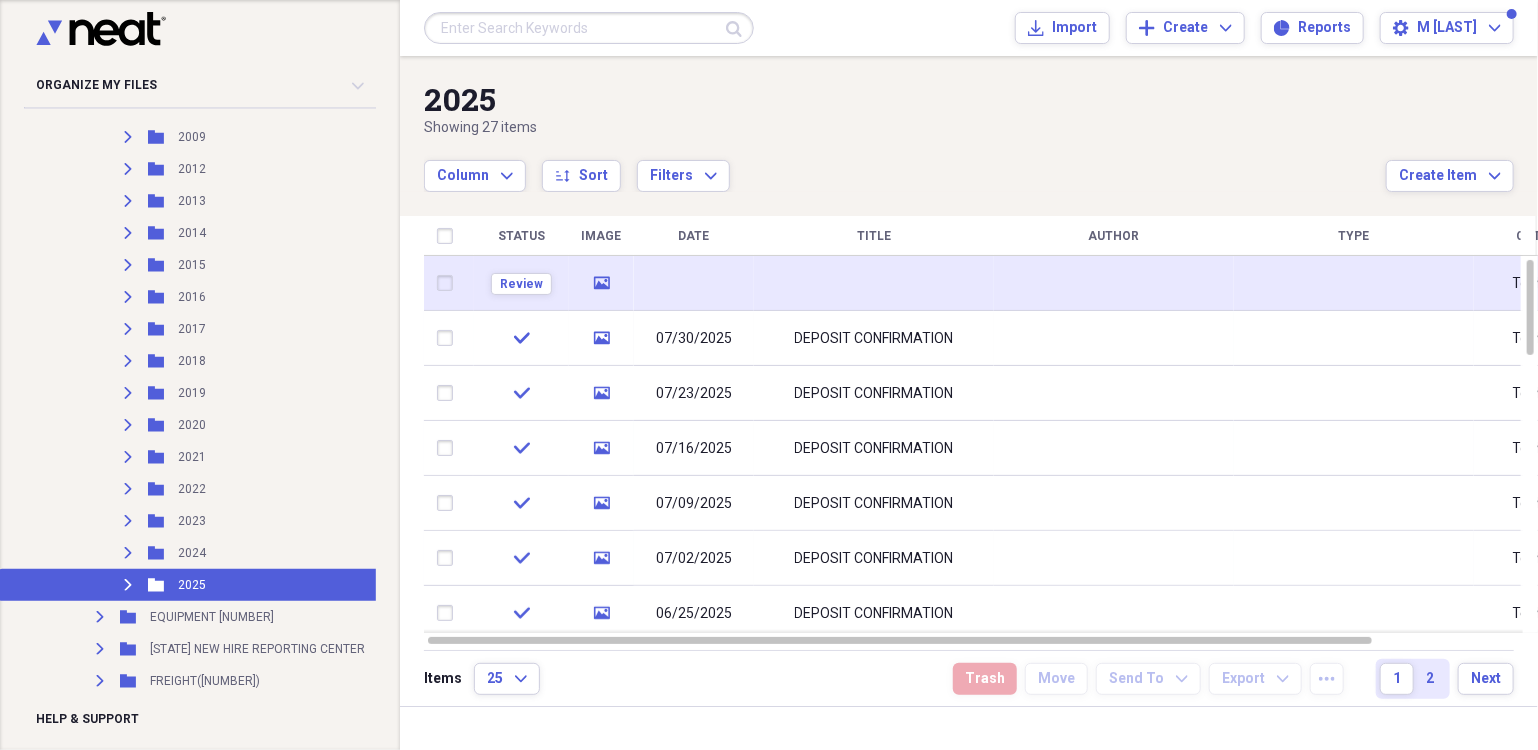click at bounding box center (694, 283) 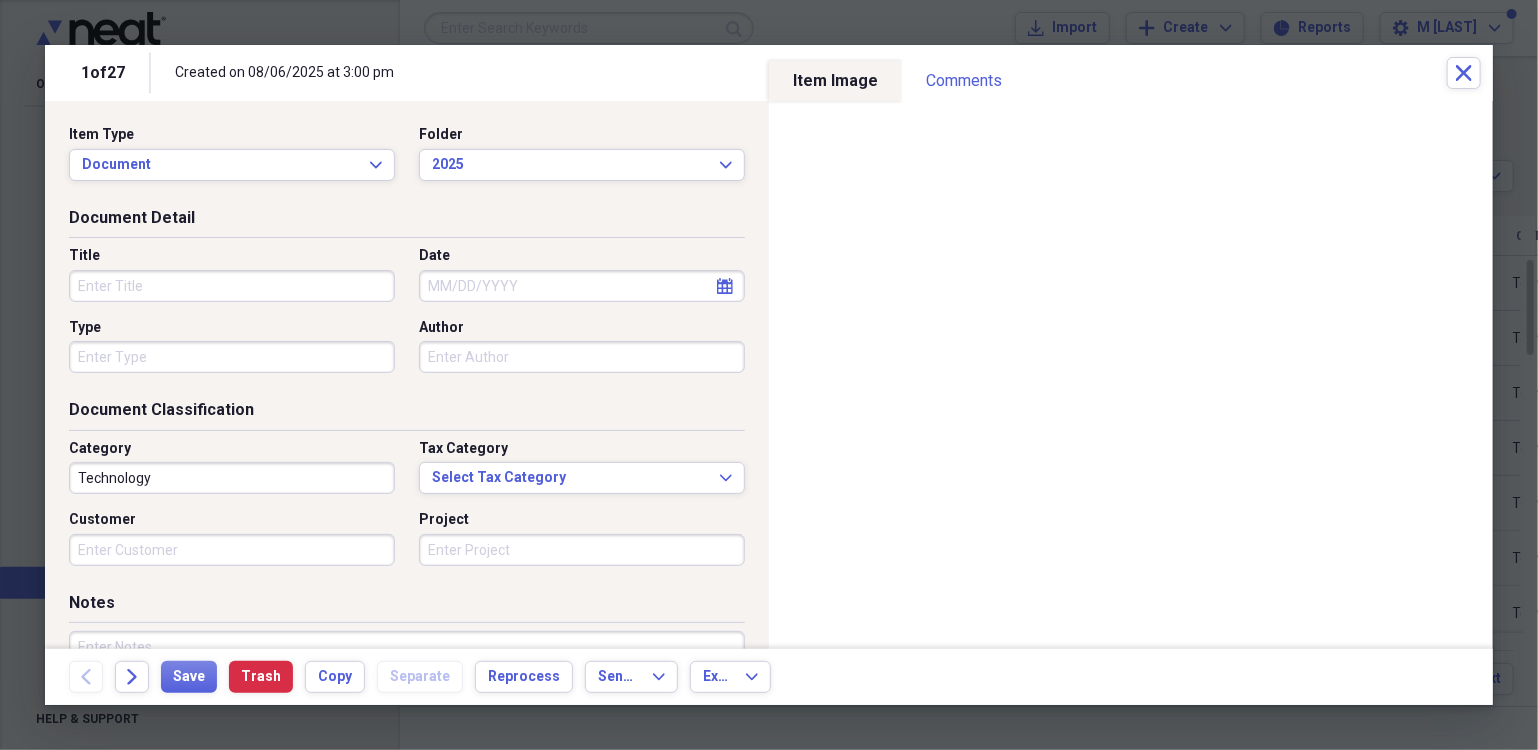 click on "Title" at bounding box center [232, 286] 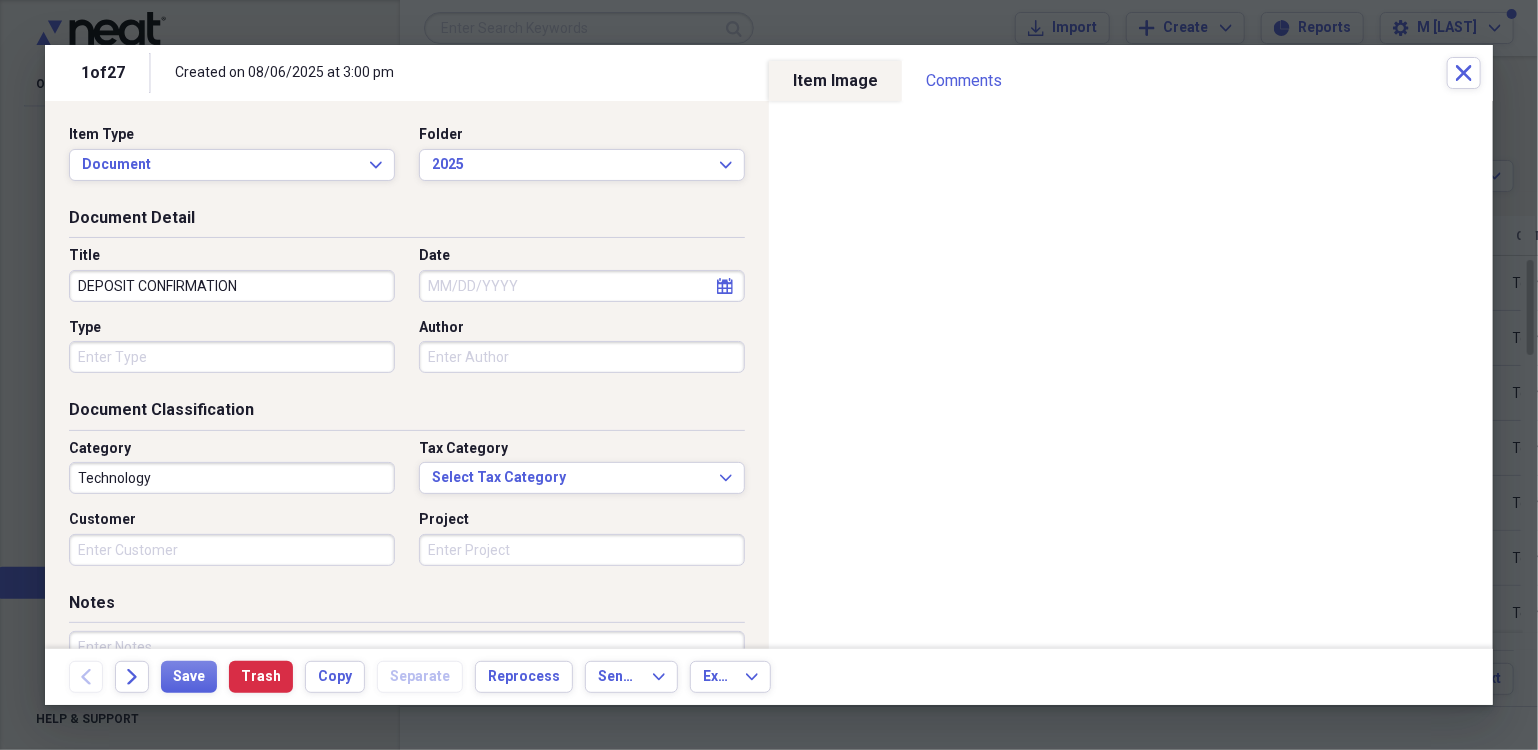type on "DEPOSIT CONFIRMATION" 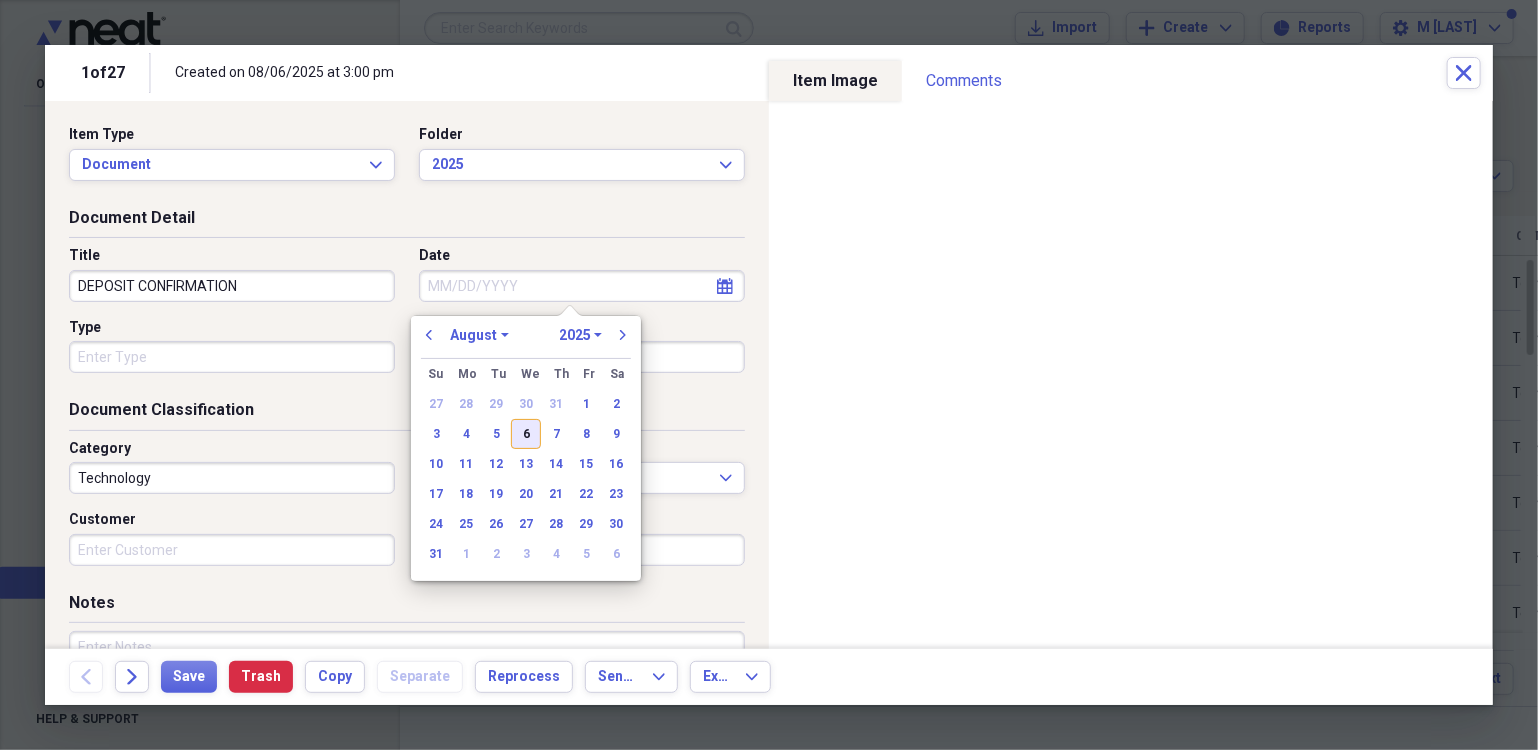 click on "6" at bounding box center [526, 434] 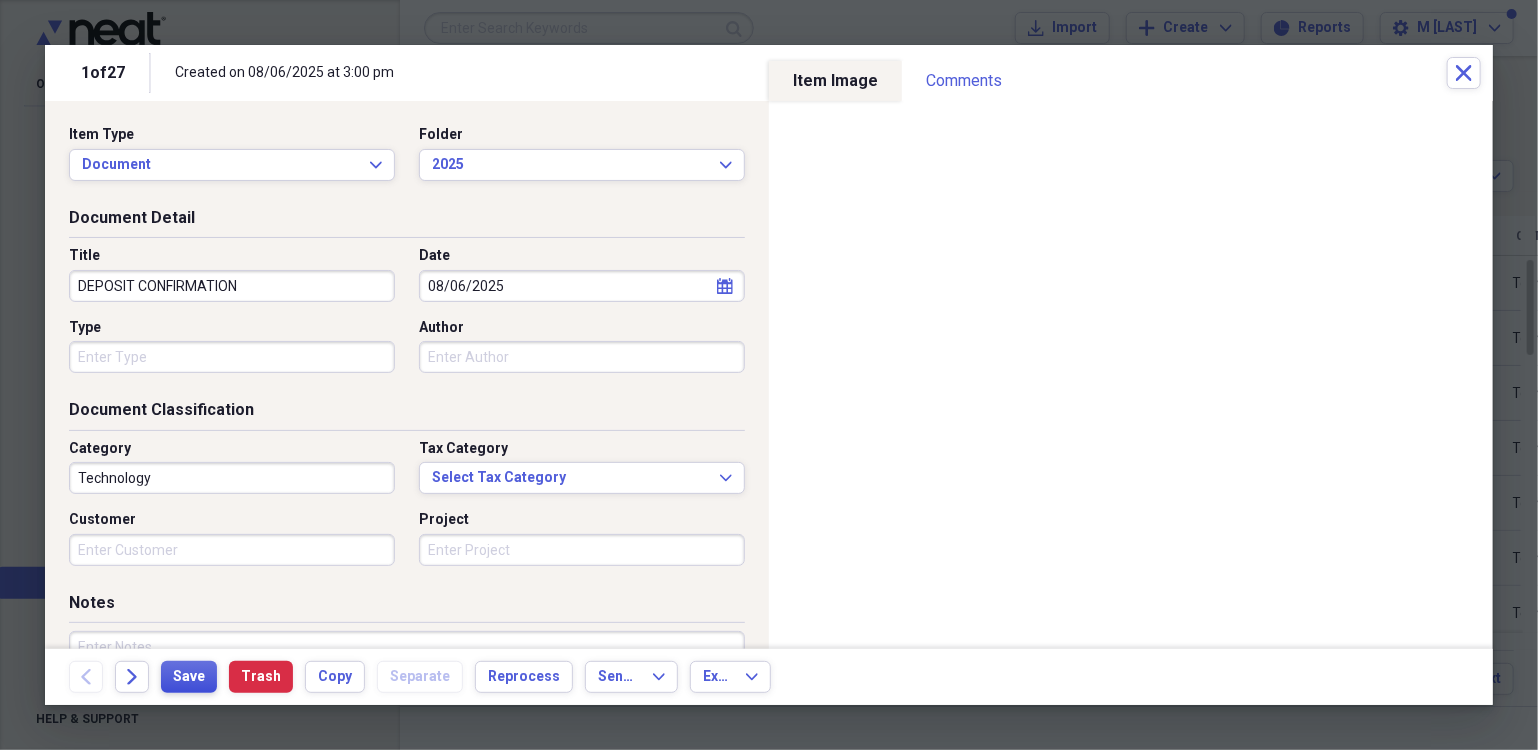click on "Save" at bounding box center (189, 677) 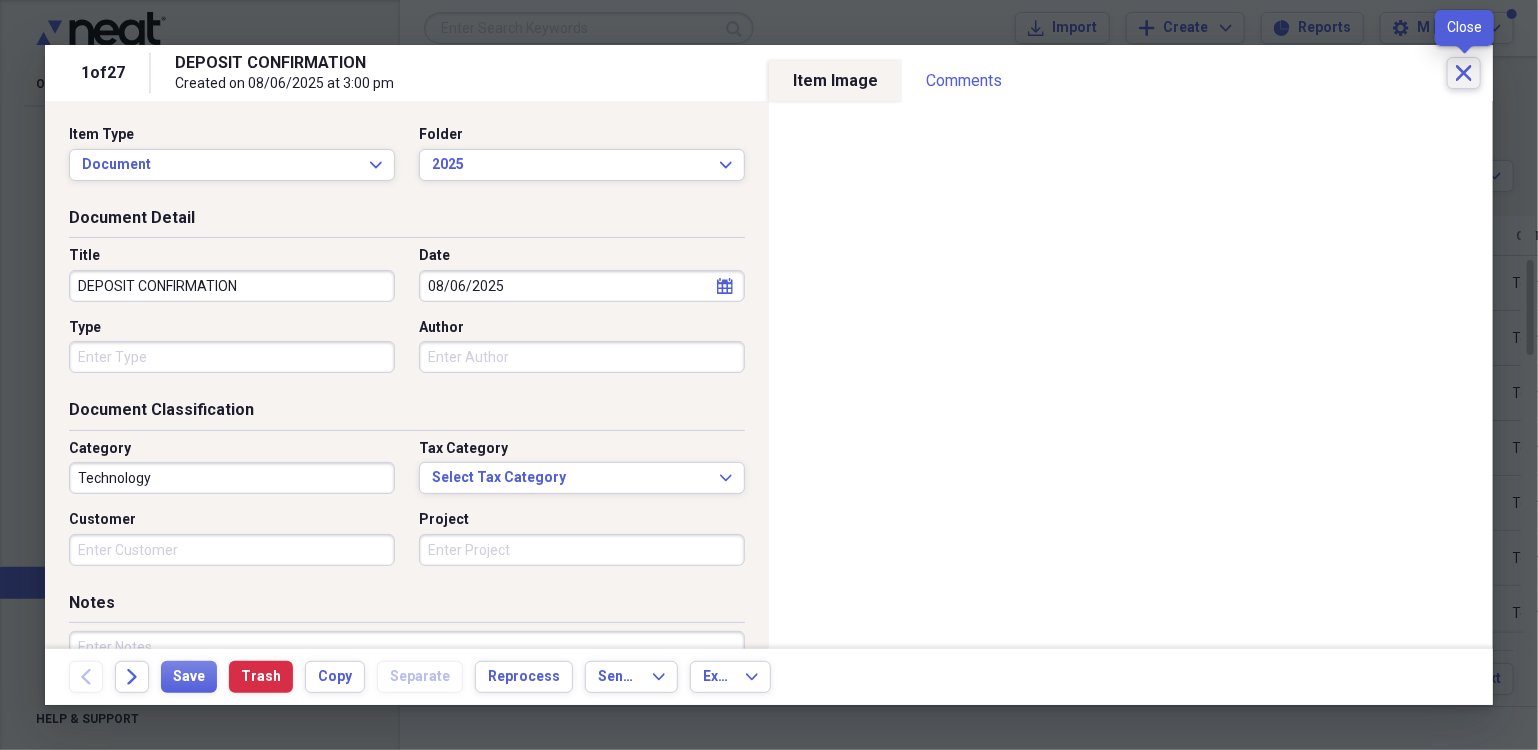 click on "Close" 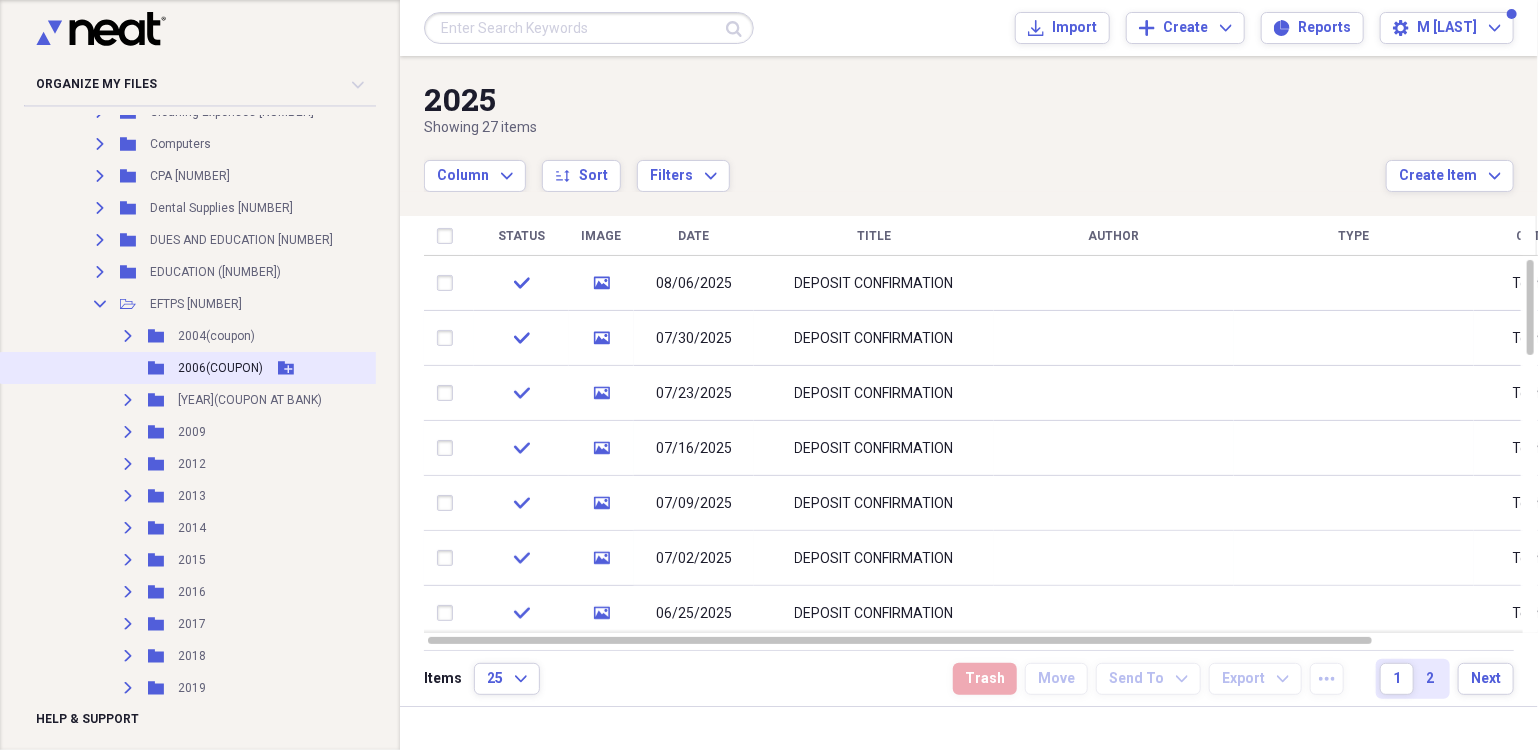 scroll, scrollTop: 2800, scrollLeft: 0, axis: vertical 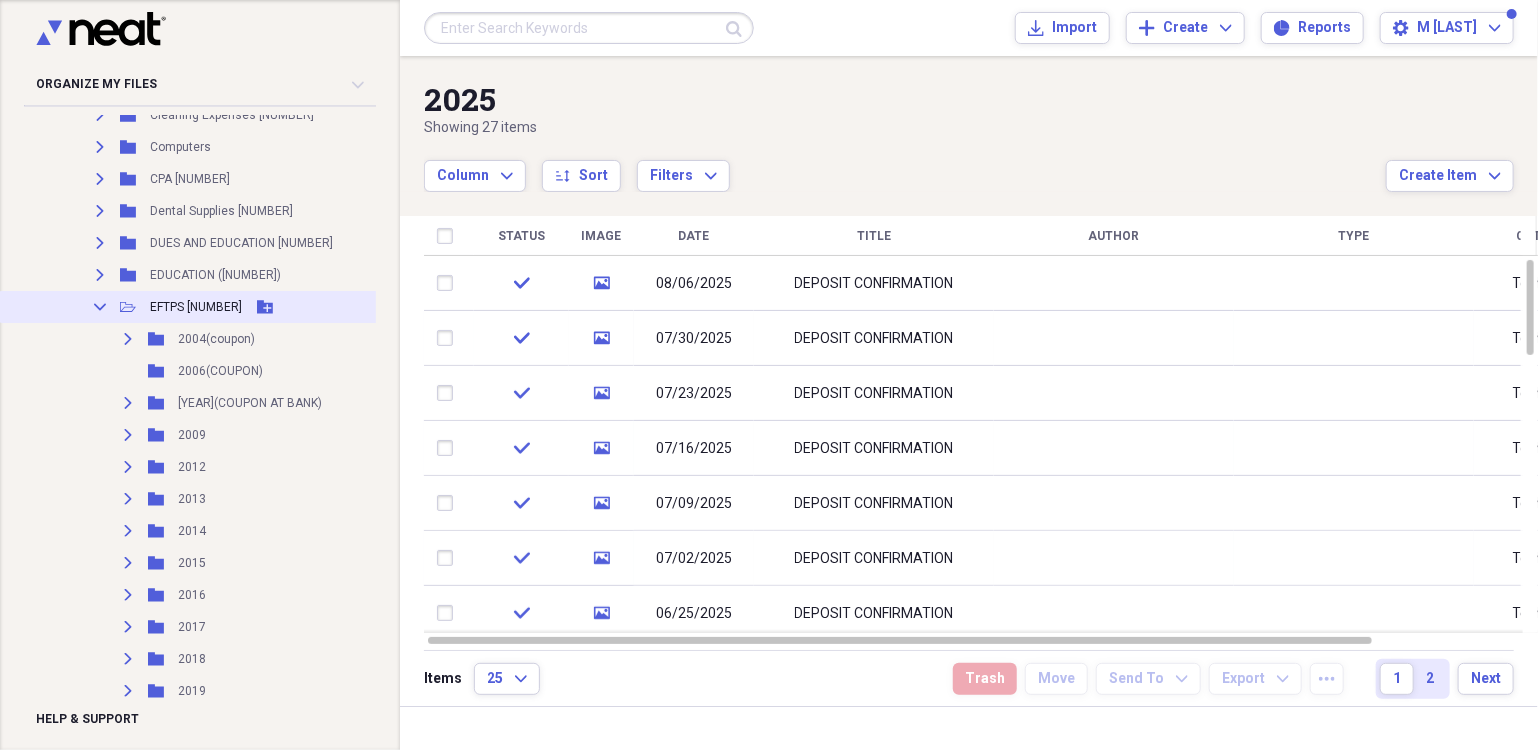 click on "Collapse" at bounding box center (100, 307) 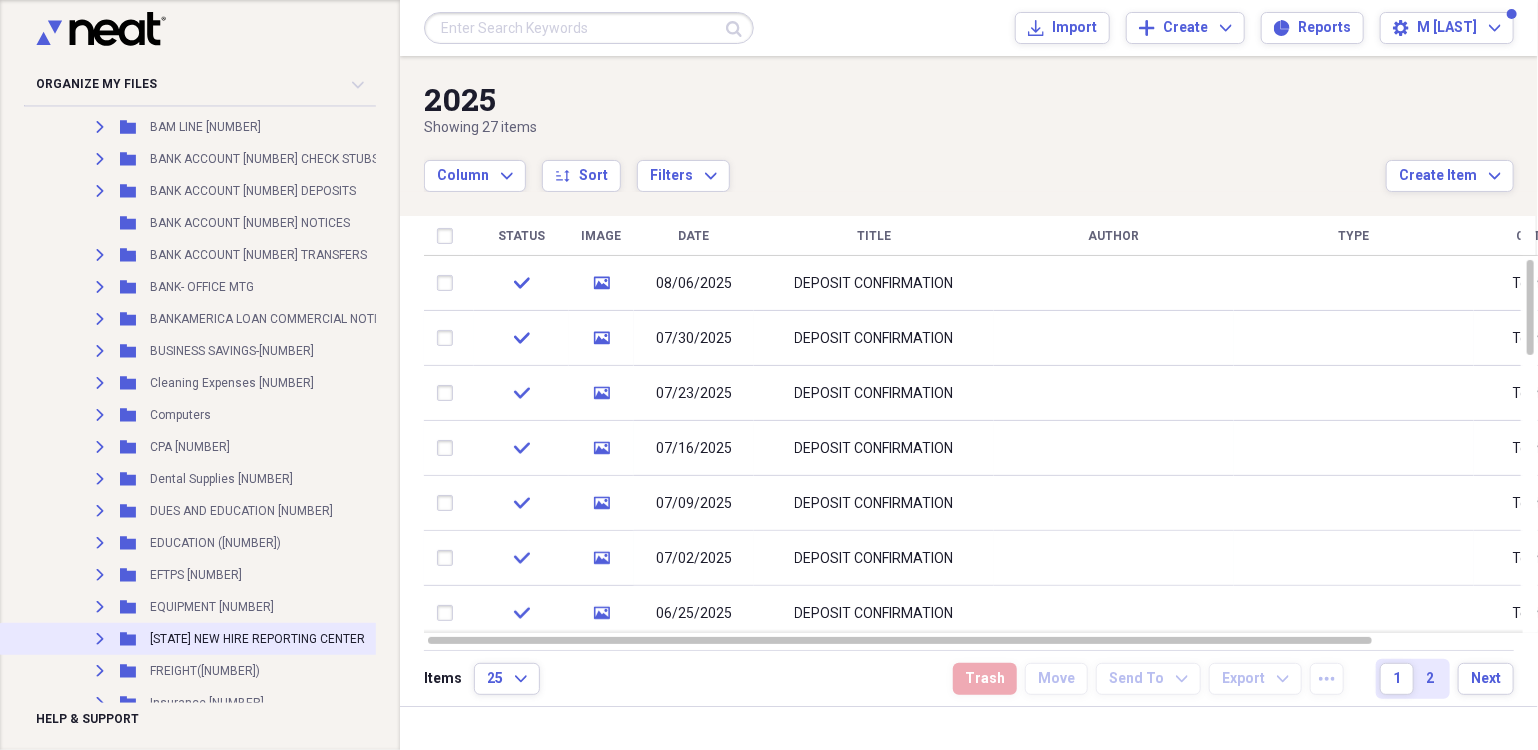 scroll, scrollTop: 2200, scrollLeft: 0, axis: vertical 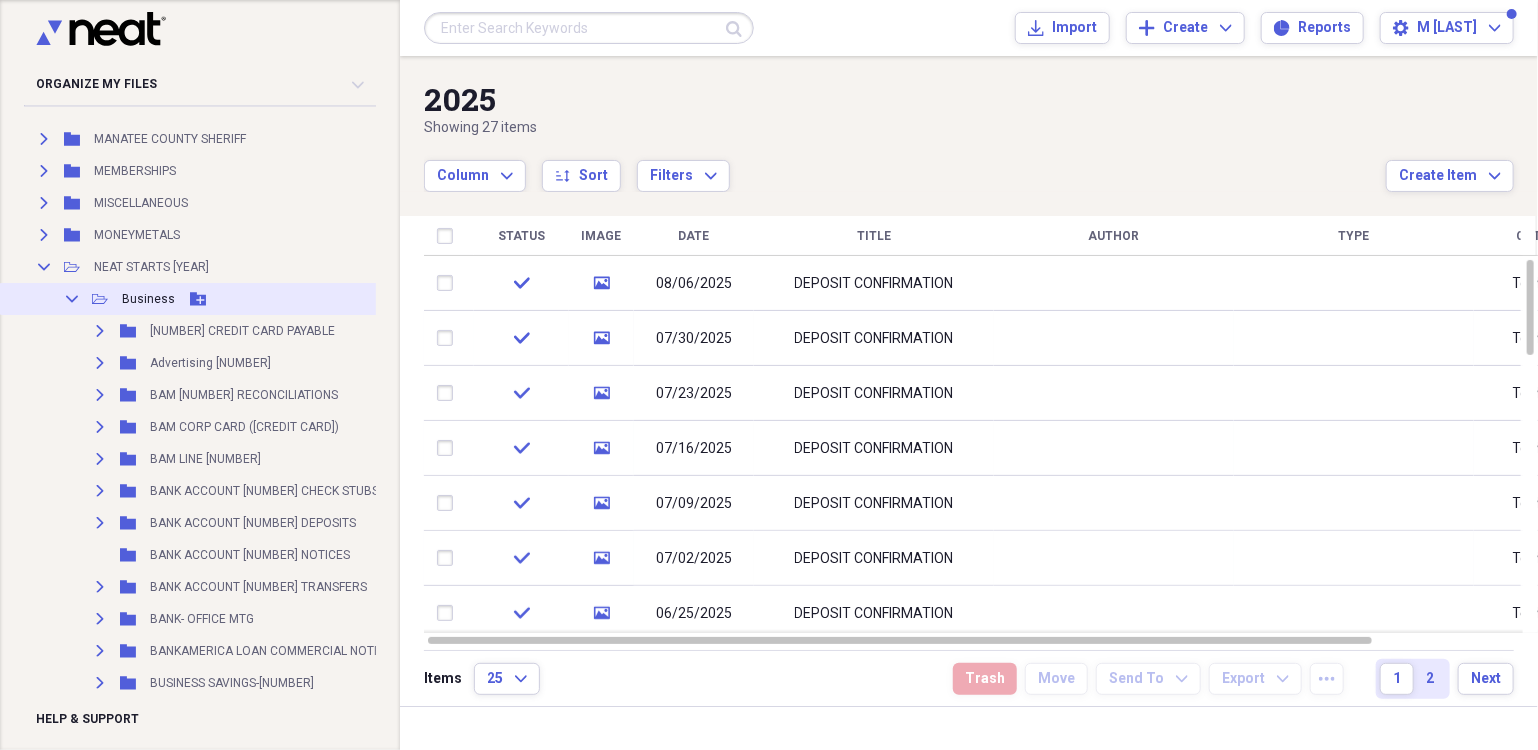 click on "Collapse" 